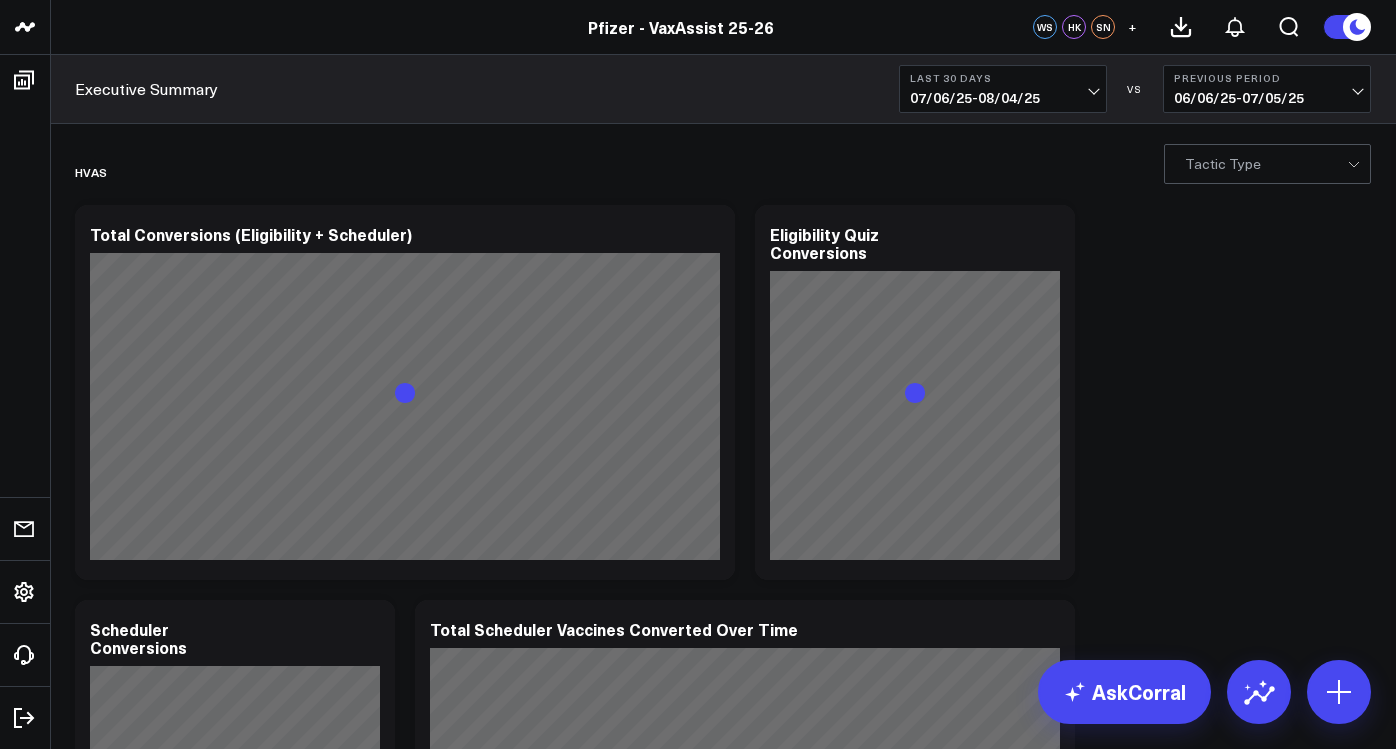 scroll, scrollTop: 0, scrollLeft: 0, axis: both 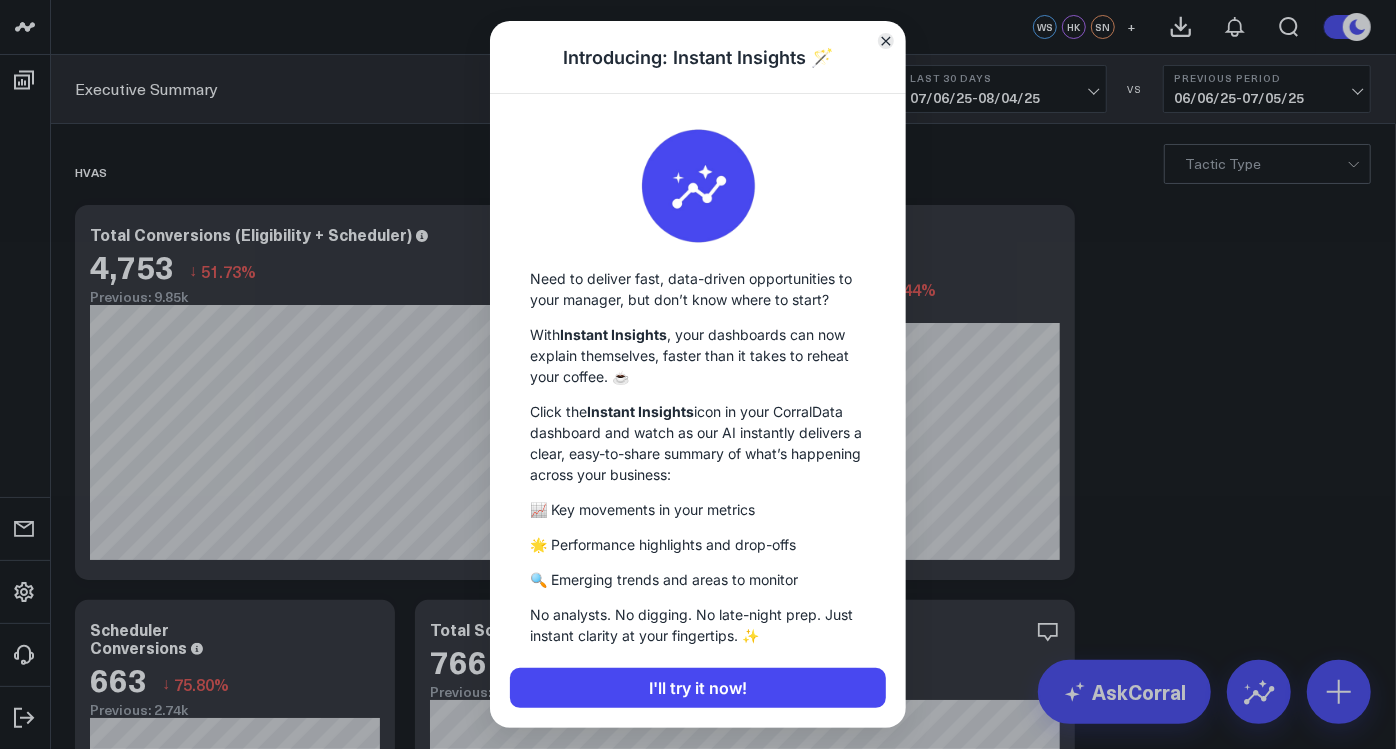 click 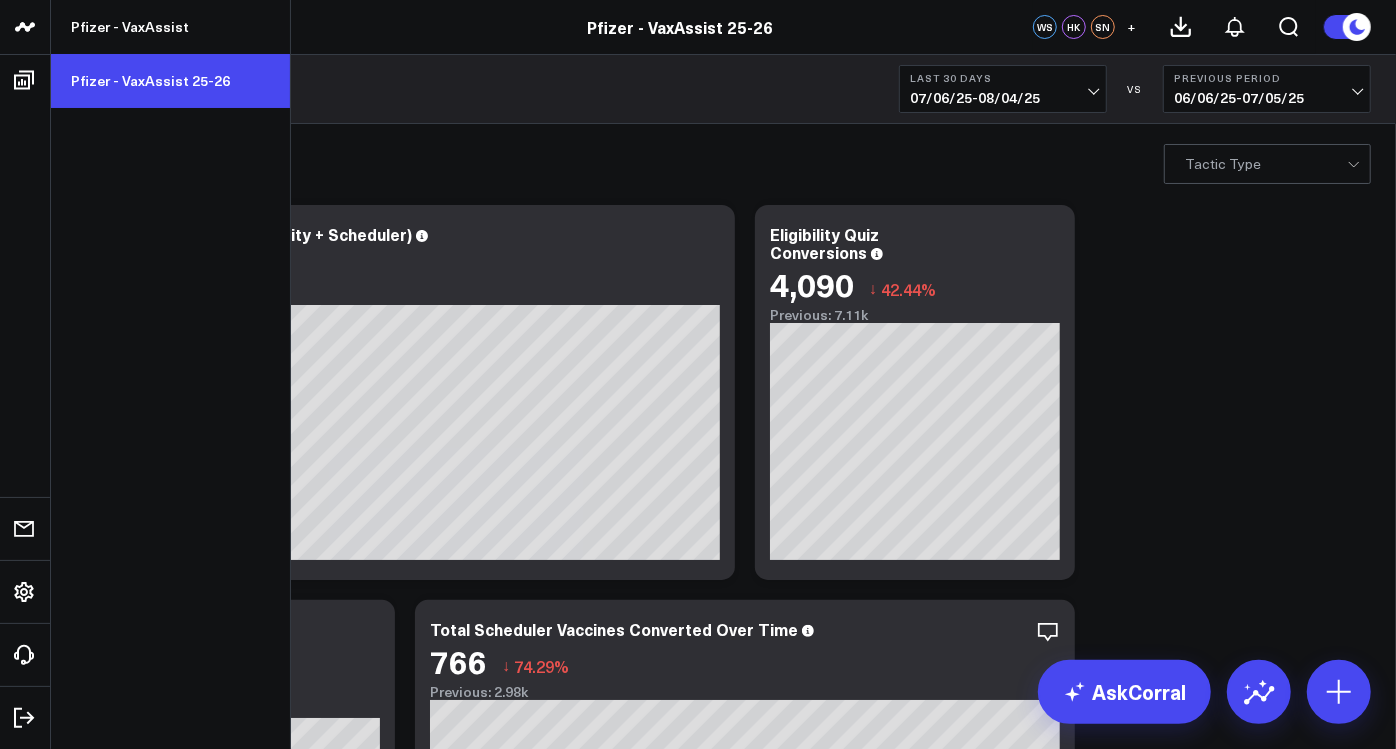 click on "Pfizer - VaxAssist 25-26" at bounding box center (170, 81) 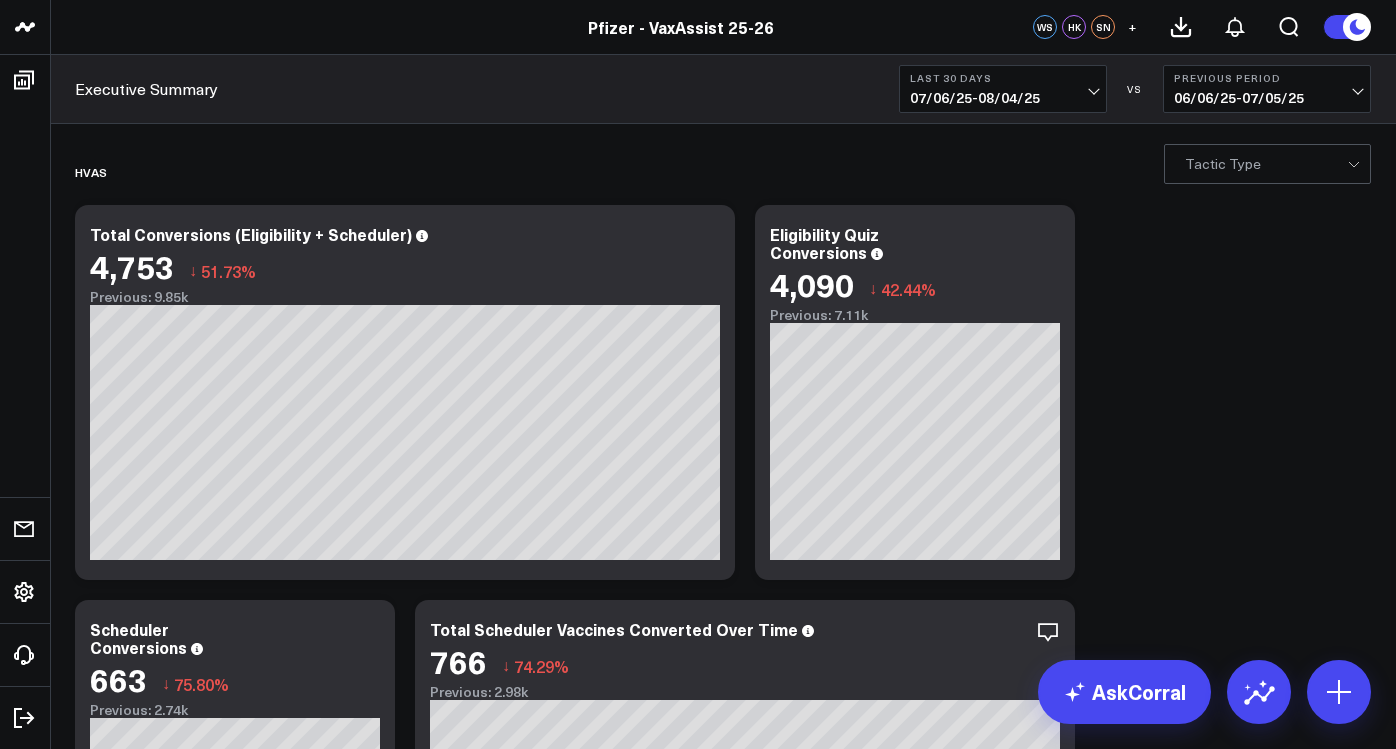 scroll, scrollTop: 0, scrollLeft: 0, axis: both 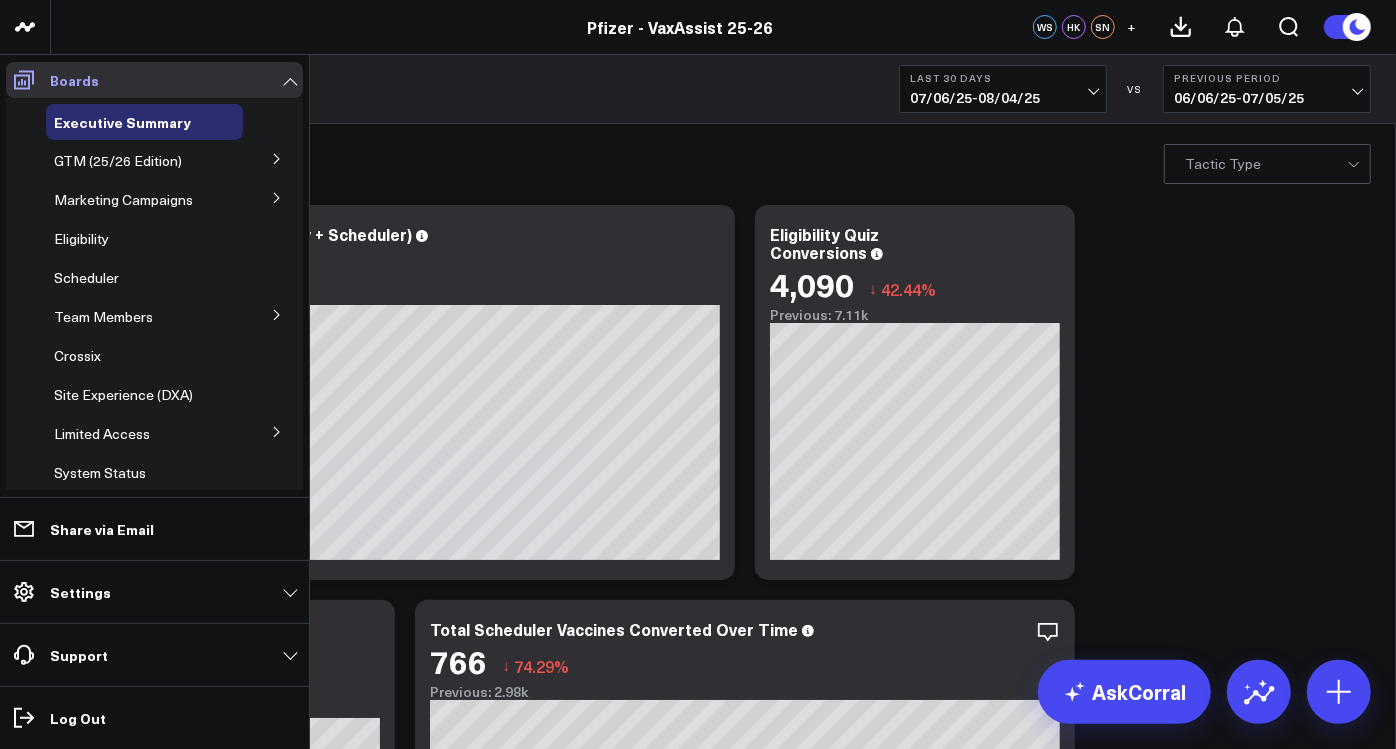 click on "Boards" at bounding box center [154, 80] 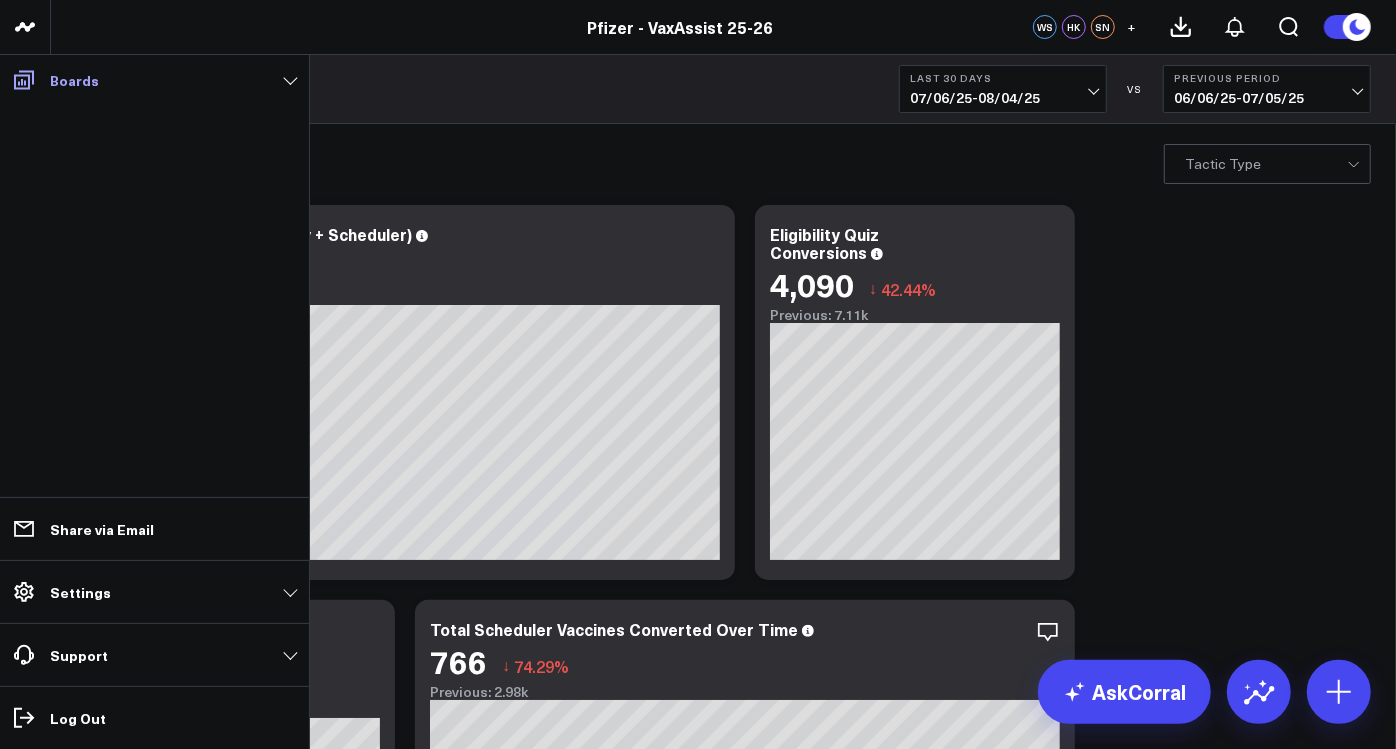 click on "Boards" at bounding box center [154, 80] 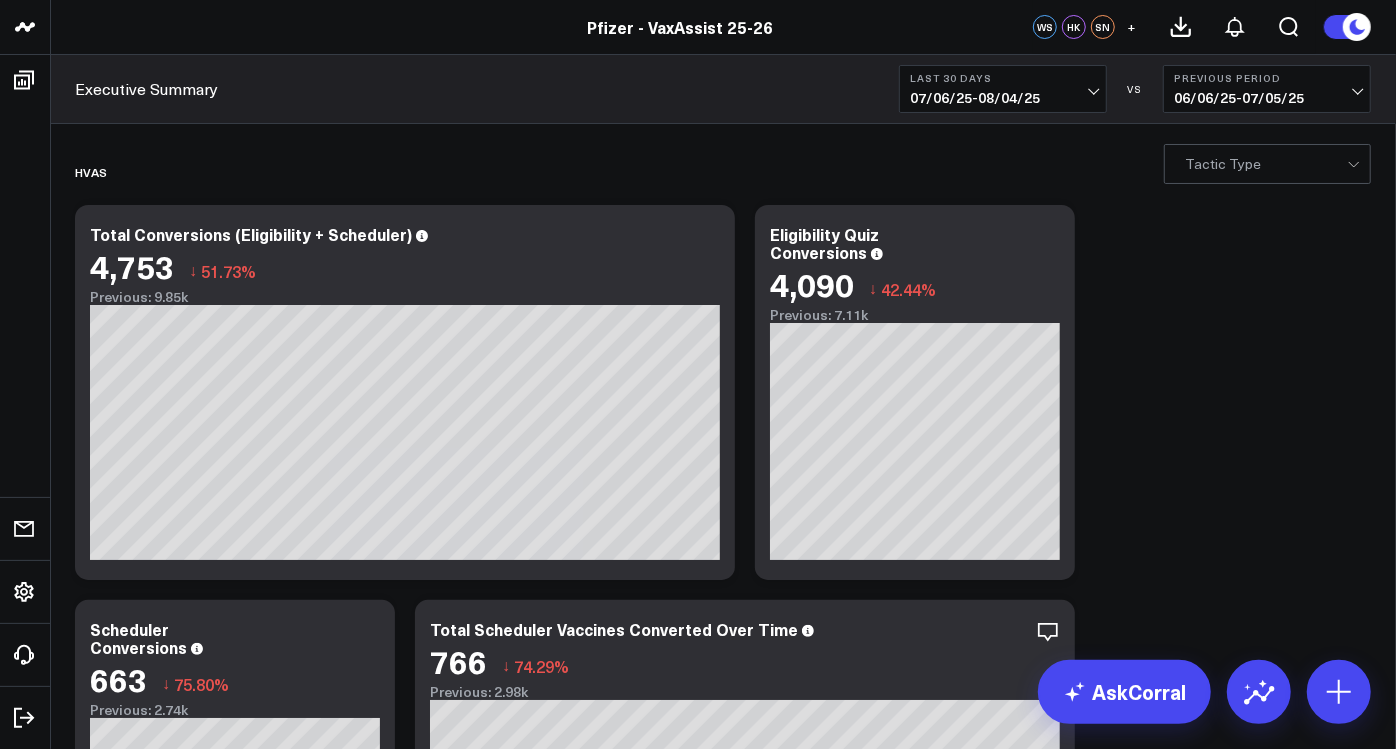 click on "Pfizer - VaxAssist 25-26" at bounding box center (681, 27) 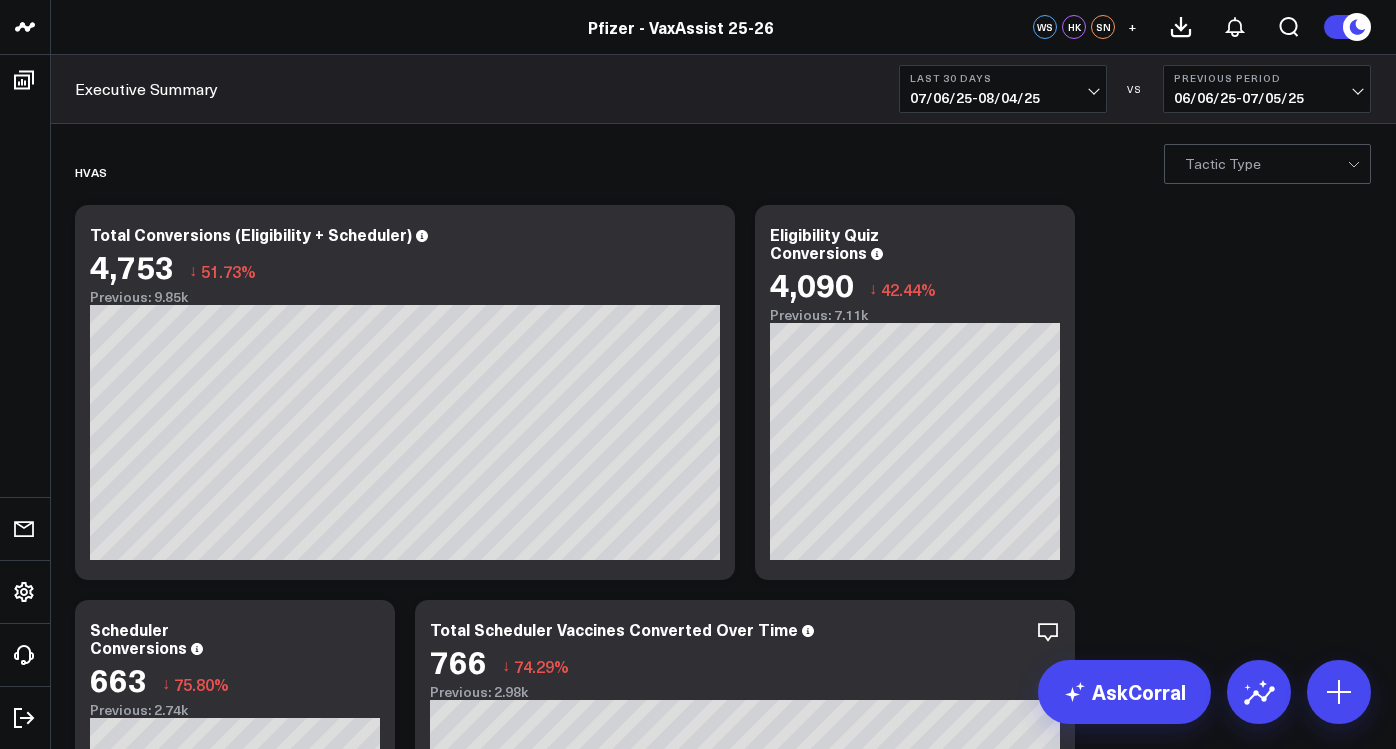scroll, scrollTop: 0, scrollLeft: 0, axis: both 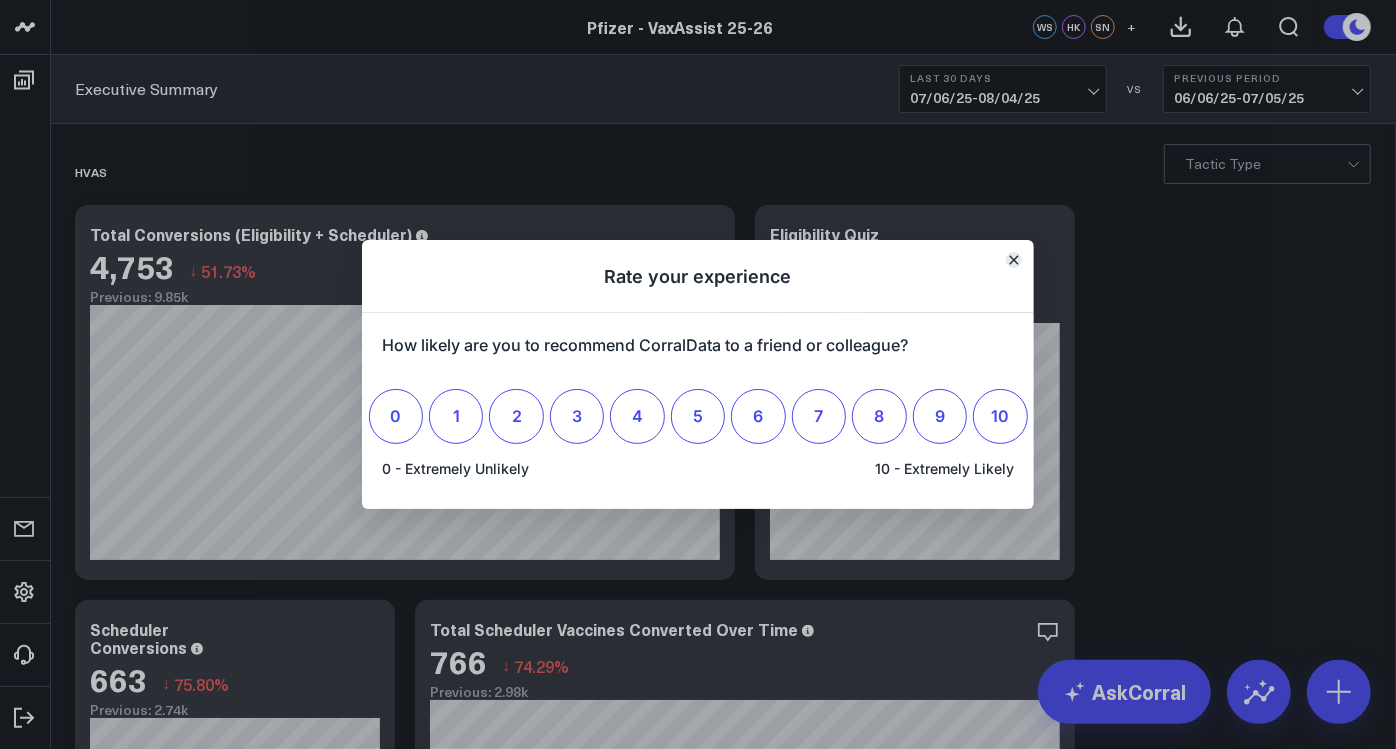 click 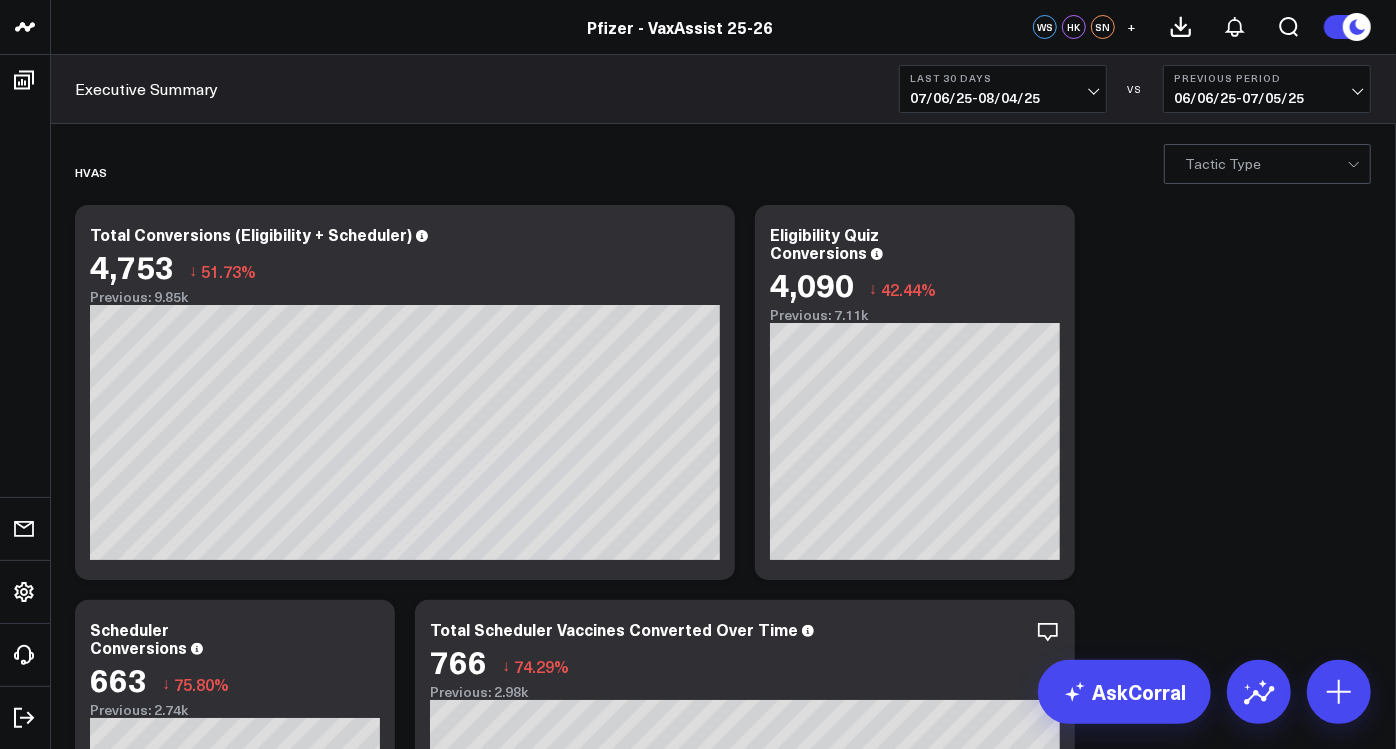 scroll, scrollTop: 157, scrollLeft: 0, axis: vertical 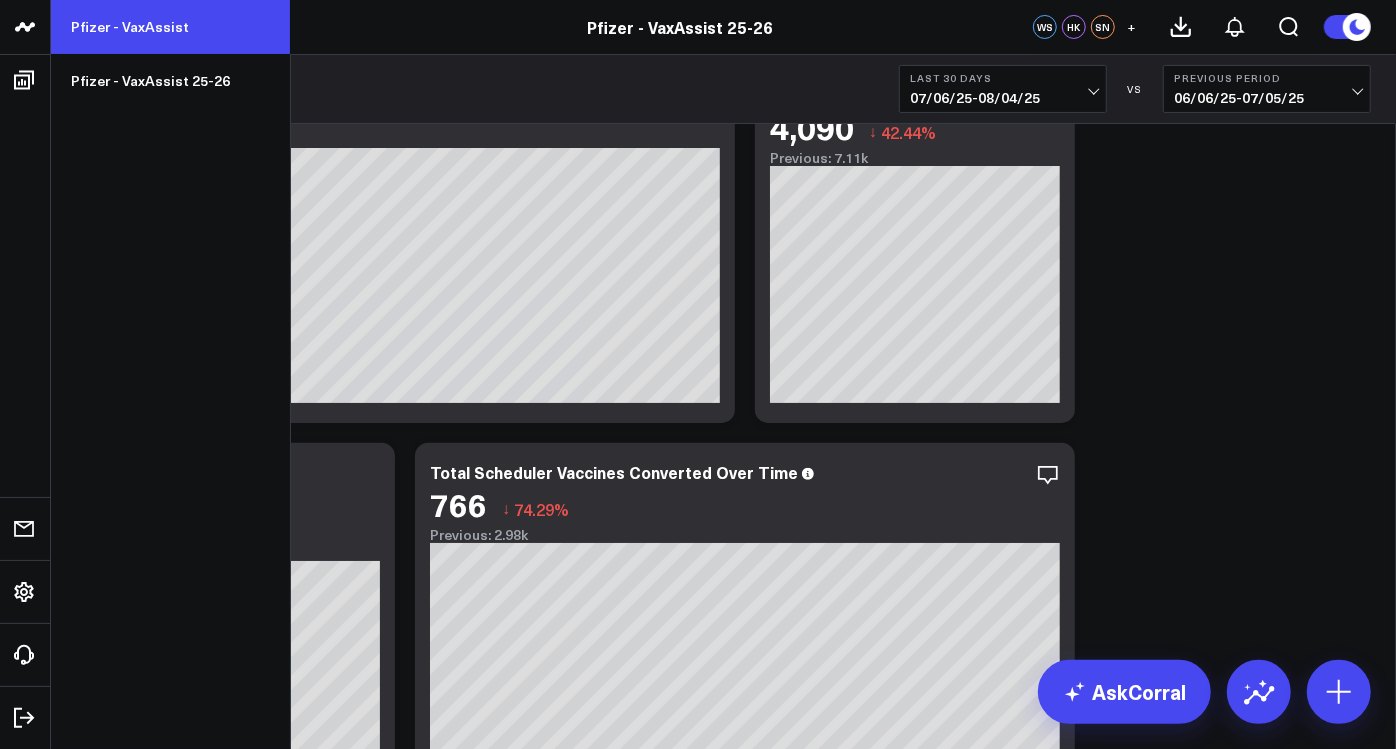 click on "Pfizer - VaxAssist" at bounding box center (170, 27) 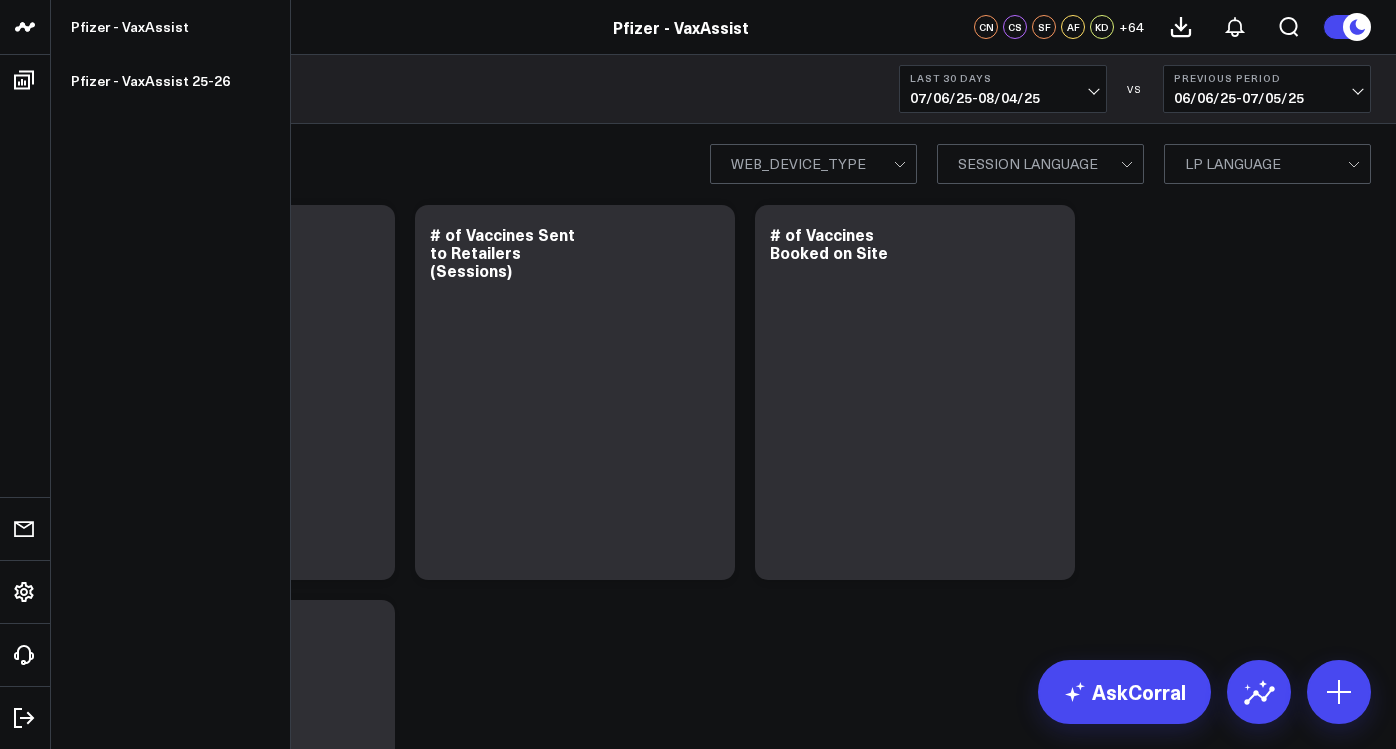 scroll, scrollTop: 0, scrollLeft: 0, axis: both 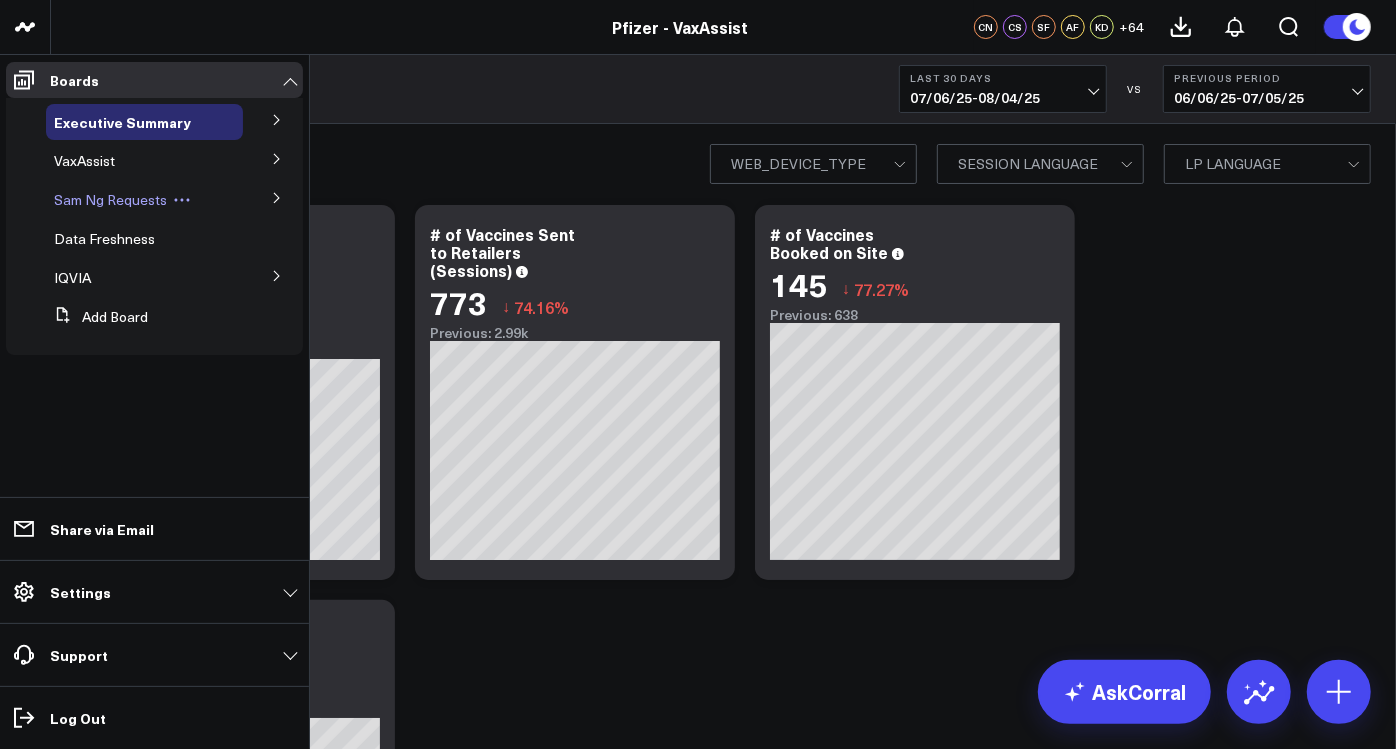 click on "Sam Ng Requests" at bounding box center (110, 199) 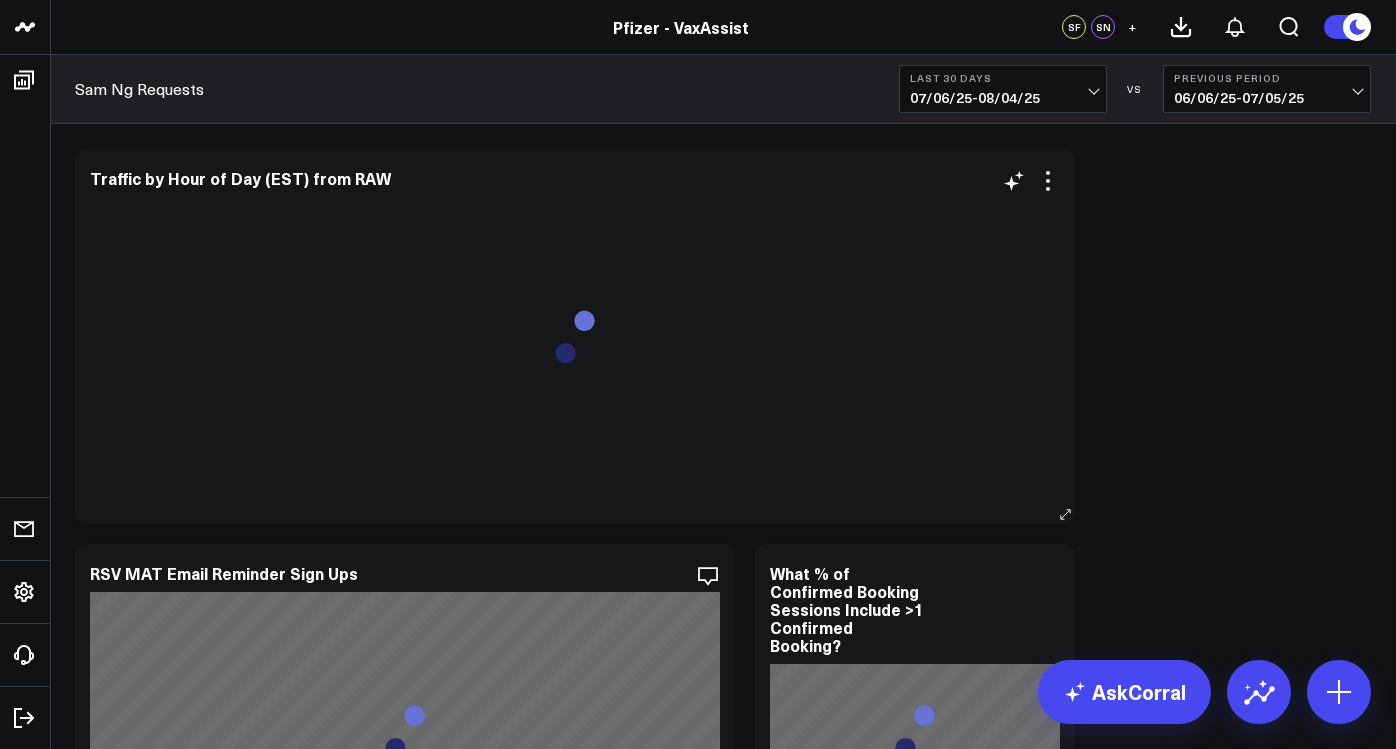scroll, scrollTop: 0, scrollLeft: 0, axis: both 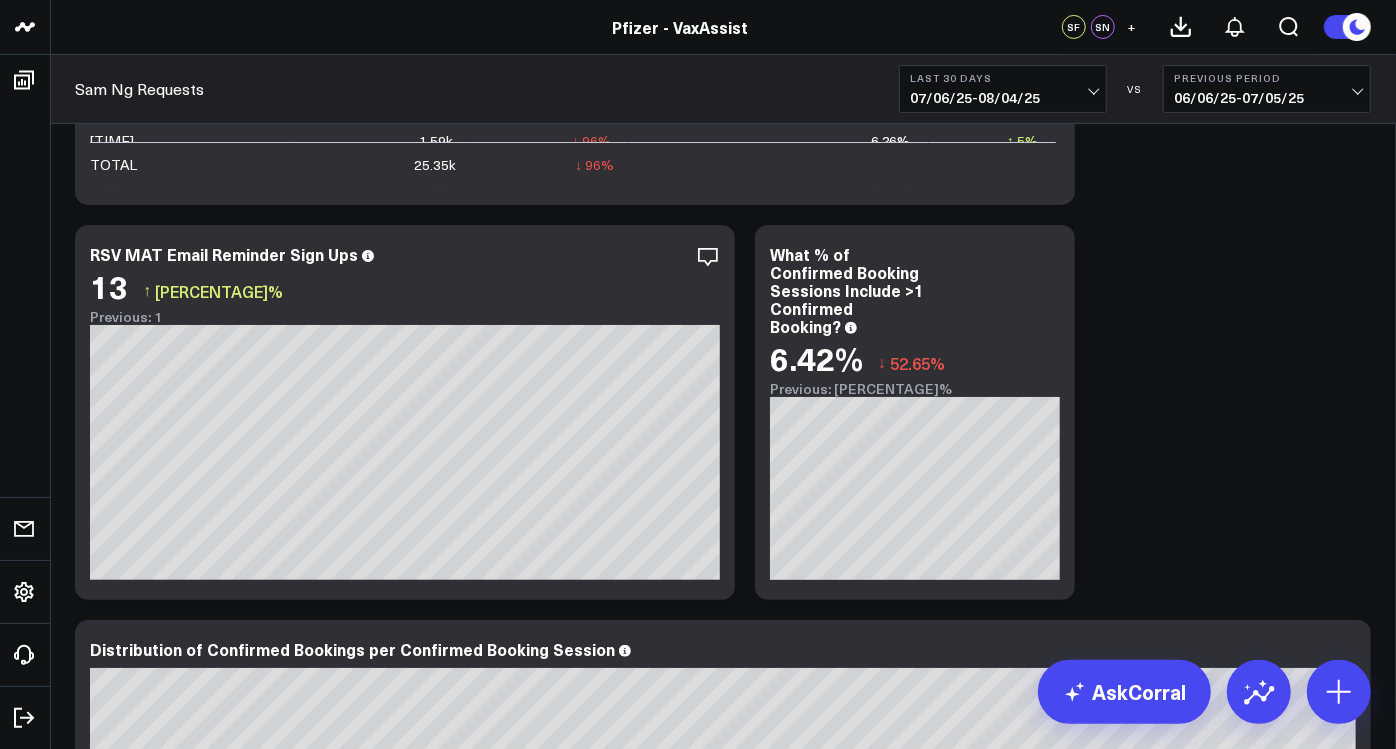 click on "Last 30 Days 07/06/25  -  08/04/25" at bounding box center [1003, 89] 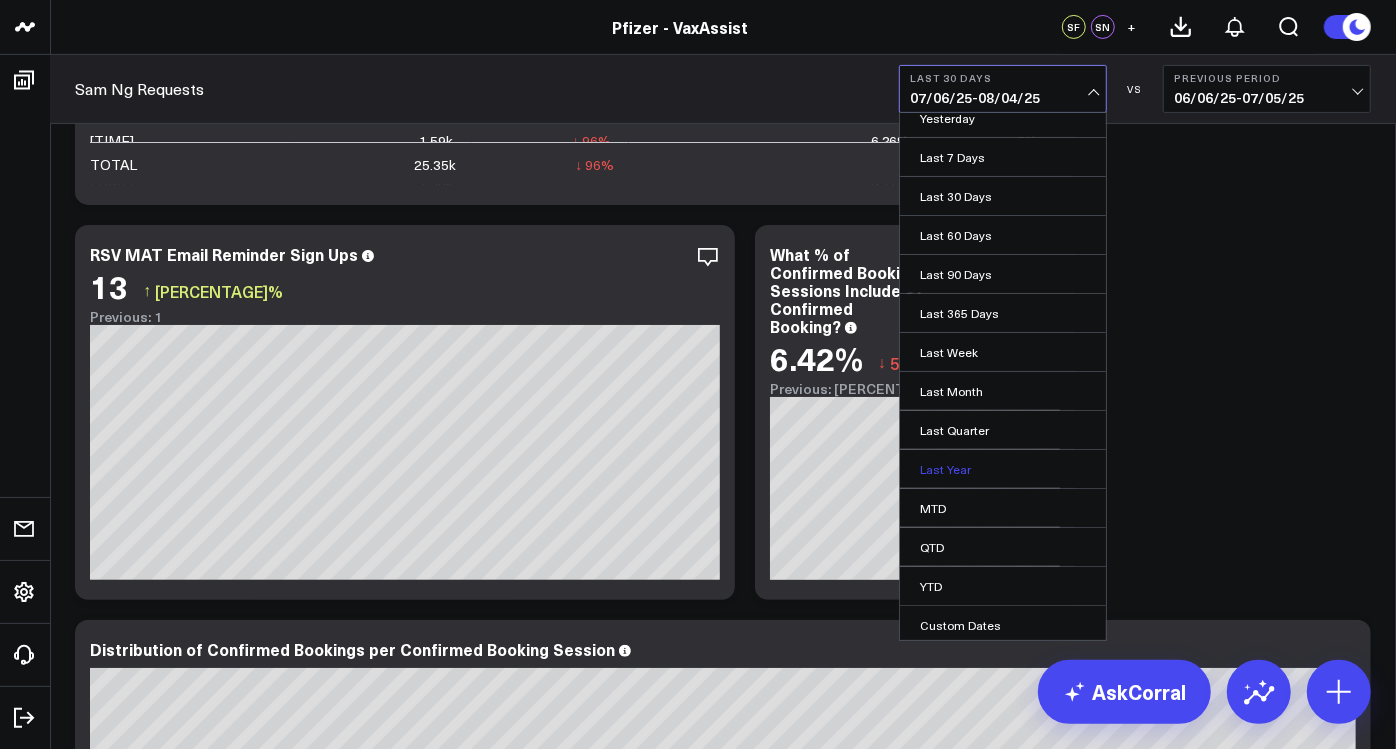 scroll, scrollTop: 14, scrollLeft: 0, axis: vertical 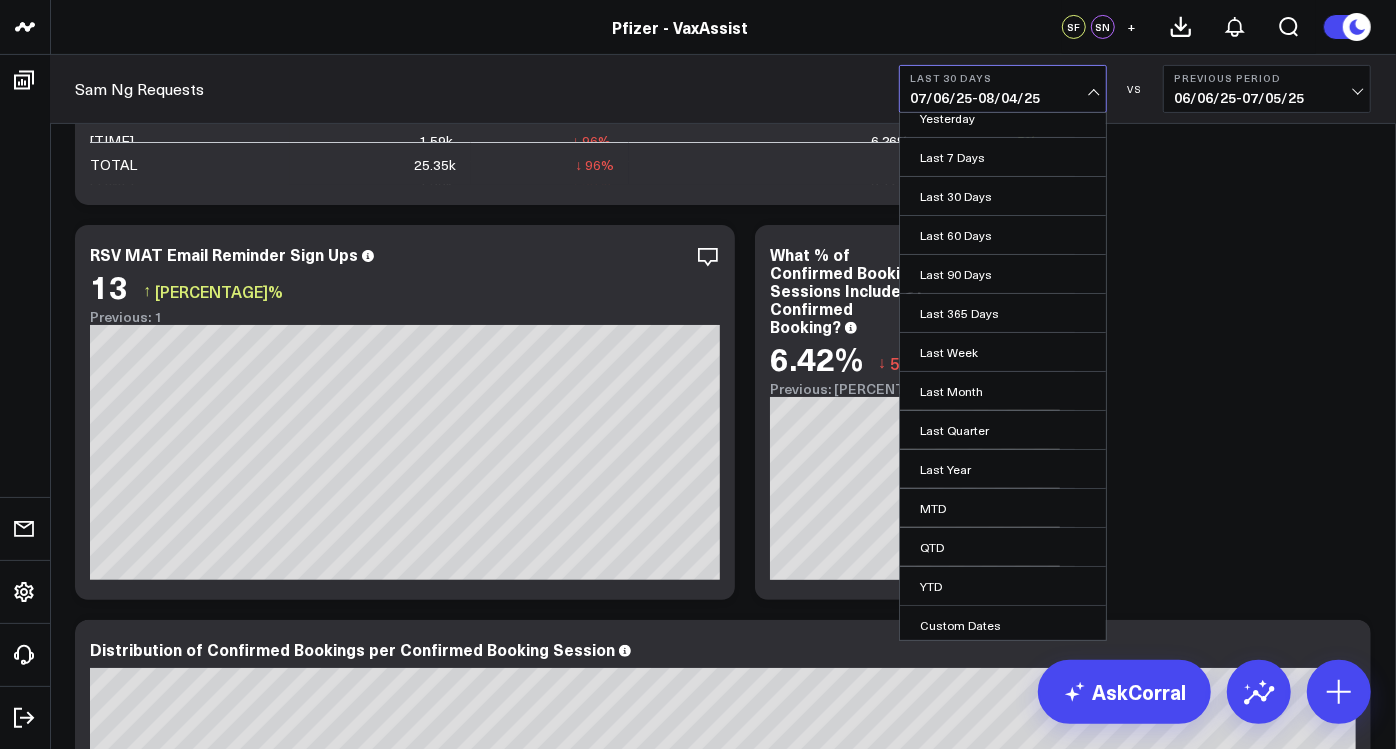 click on "Modify via AI Copy link to widget Ask support Remove Create linked copy Executive Summary Executive Summary - Spanish VaxAssist Brands COMIRNATY ABRYSVO OA ABRYSVO MAT PREVNAR Brand Media Drivers Site Experience (DXA) Co-Admin +1 Vax Analytics COVID+FLU CoAdmin Co-Admin by Tactics Limited Access PfizerVax Walgreens Accuracy Diagnostic Commercial Value Calculator Vx Finder Funnel (Tactic Type Filter) Partner Sites Pfizer for All Site Traffic Eligibility Wizard Vaccine Finder Vx Finder Tactics GTM Performance Sam Ng Requests CVS Report April 2025 Provider Dashboard Mockup Data Freshness IQVIA Channels Website Total - Monthly Website Total - Campaign to Date Website Paid Social Traffic - Monthly Website Paid Social Traffic - Campaign to Date Website Paid Search Traffic - Monthly Website Paid Search Traffic - Campaign to Date Data Freshness IQVIA Overview Duplicate to Executive Summary Executive Summary - Spanish VaxAssist Brands COMIRNATY ABRYSVO OA ABRYSVO MAT PREVNAR Brand Media Drivers Site Experience (DXA)" at bounding box center (723, 2218) 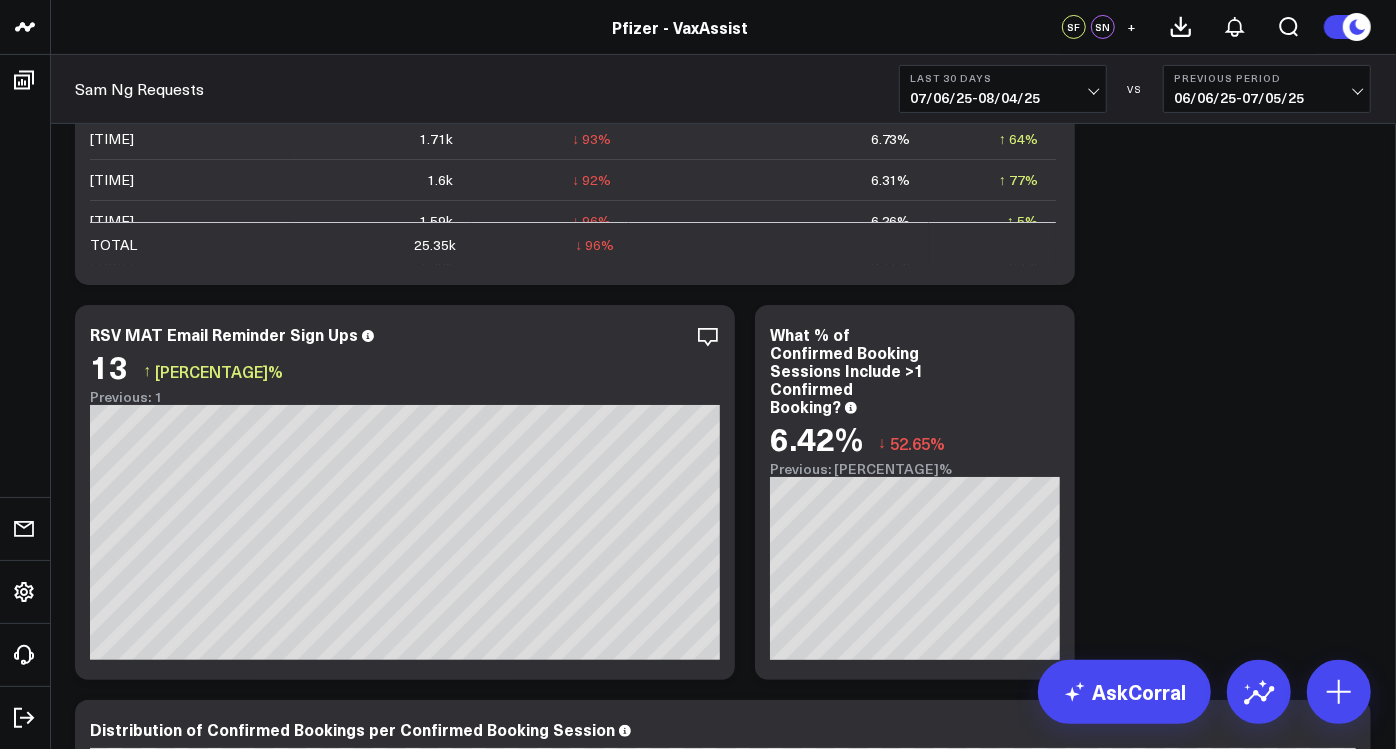 scroll, scrollTop: 288, scrollLeft: 0, axis: vertical 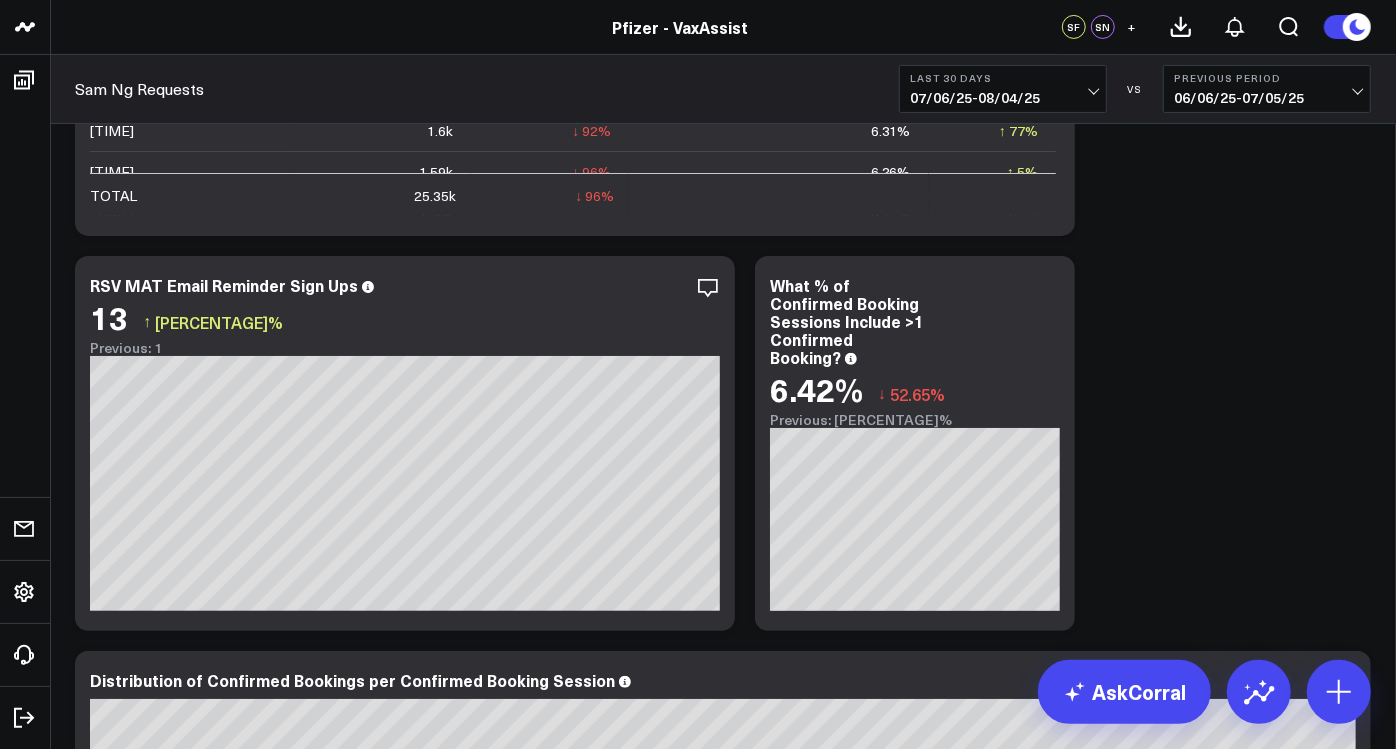 click on "Previous Period 06/06/25  -  07/05/25" at bounding box center (1267, 89) 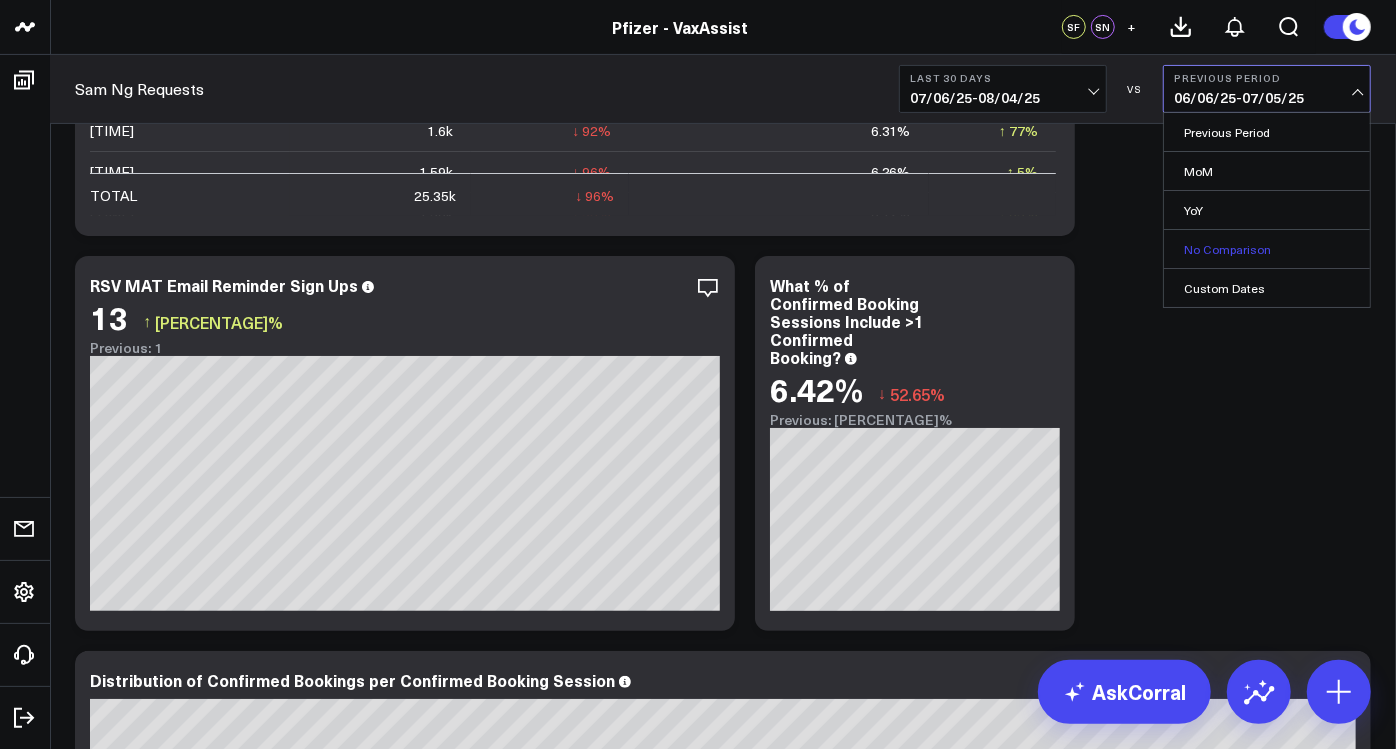 click on "No Comparison" at bounding box center [1267, 249] 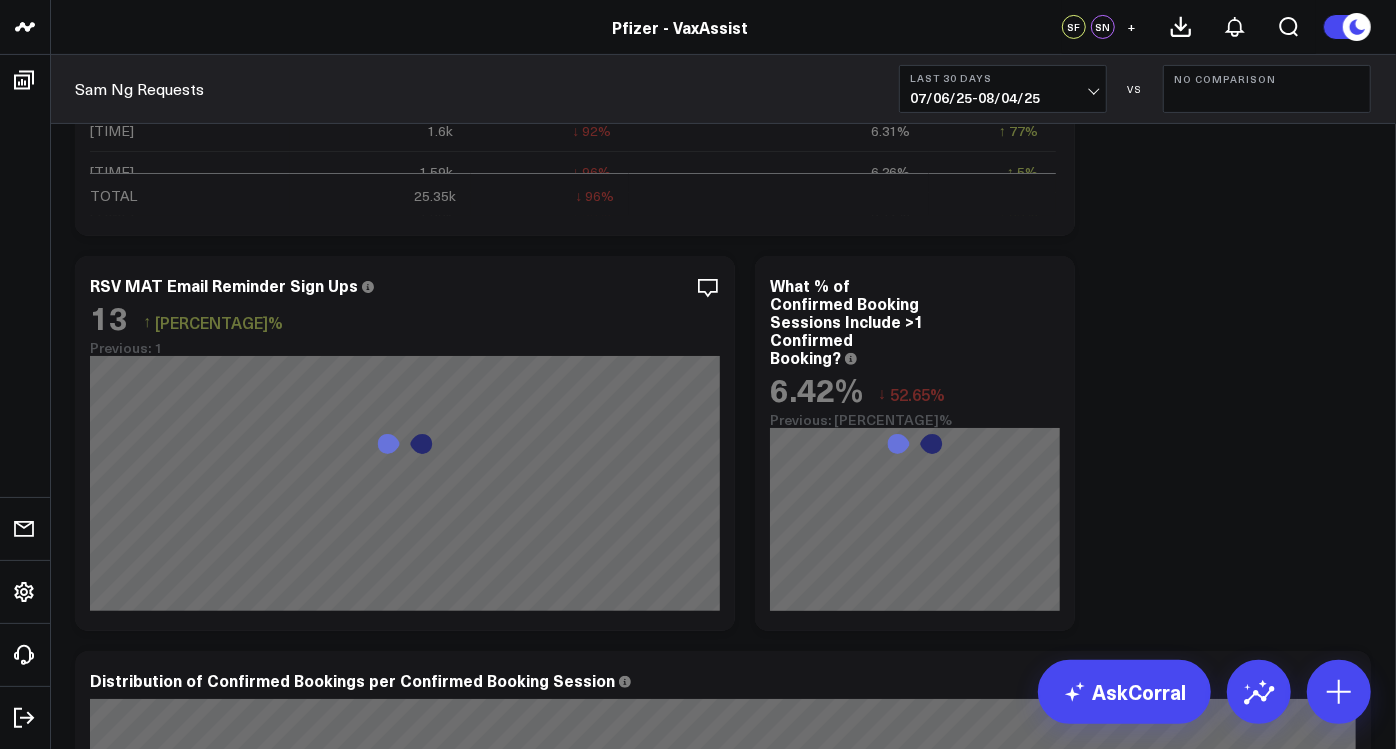 click on "Last 30 Days" at bounding box center [1003, 78] 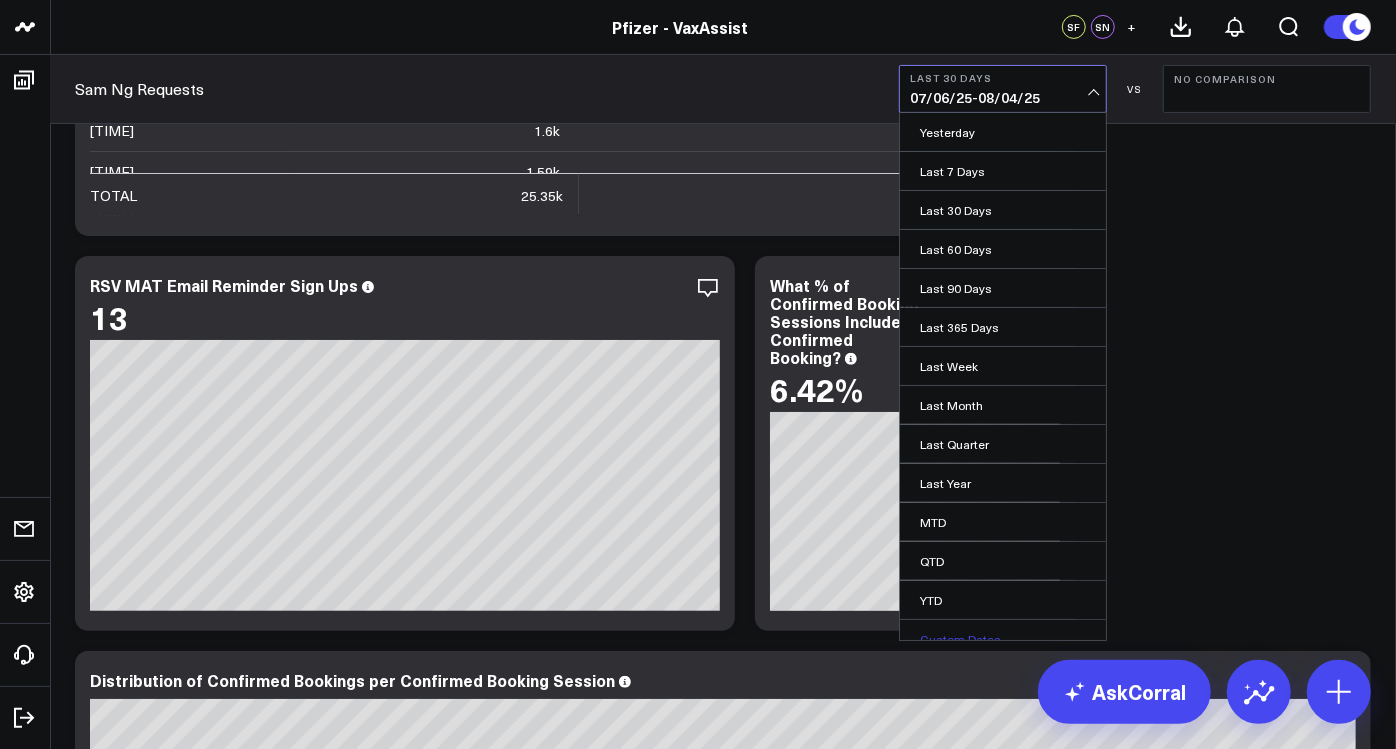 click on "Custom Dates" at bounding box center [1003, 639] 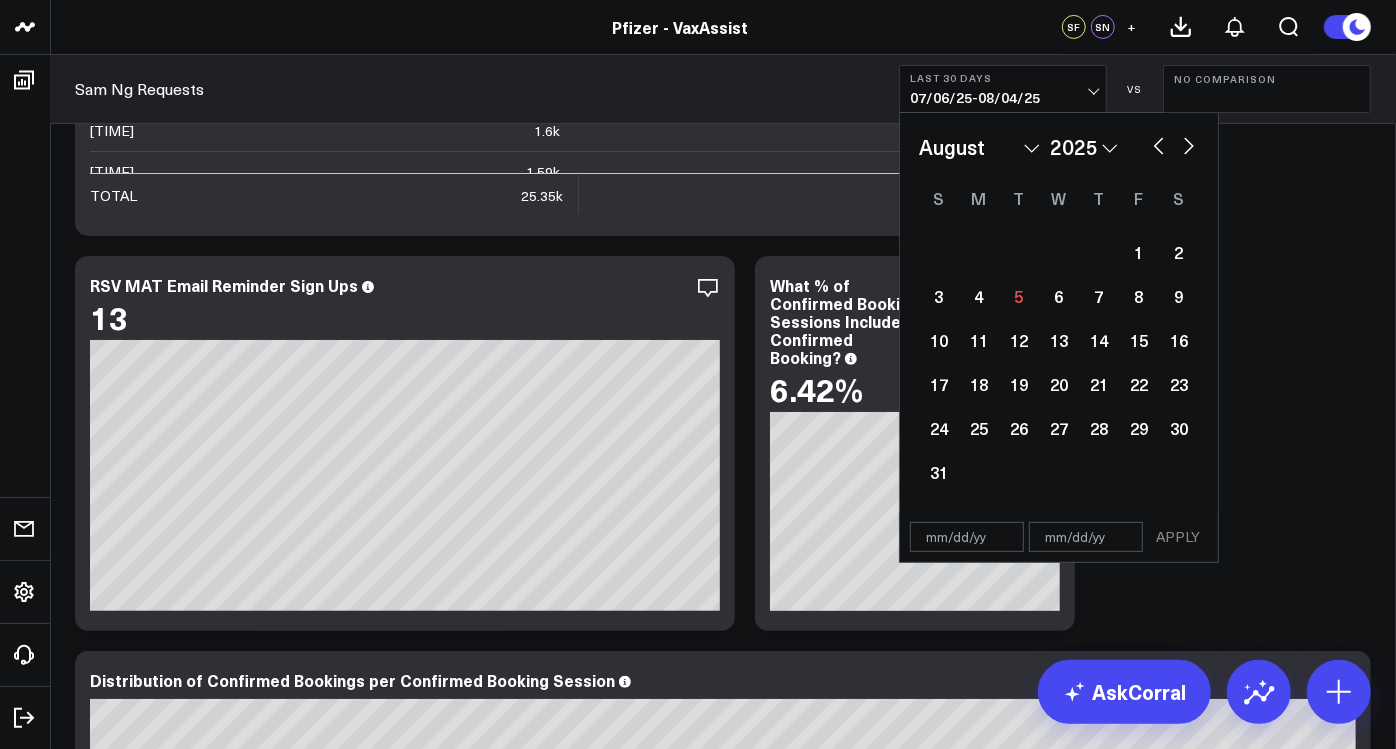 click at bounding box center [967, 537] 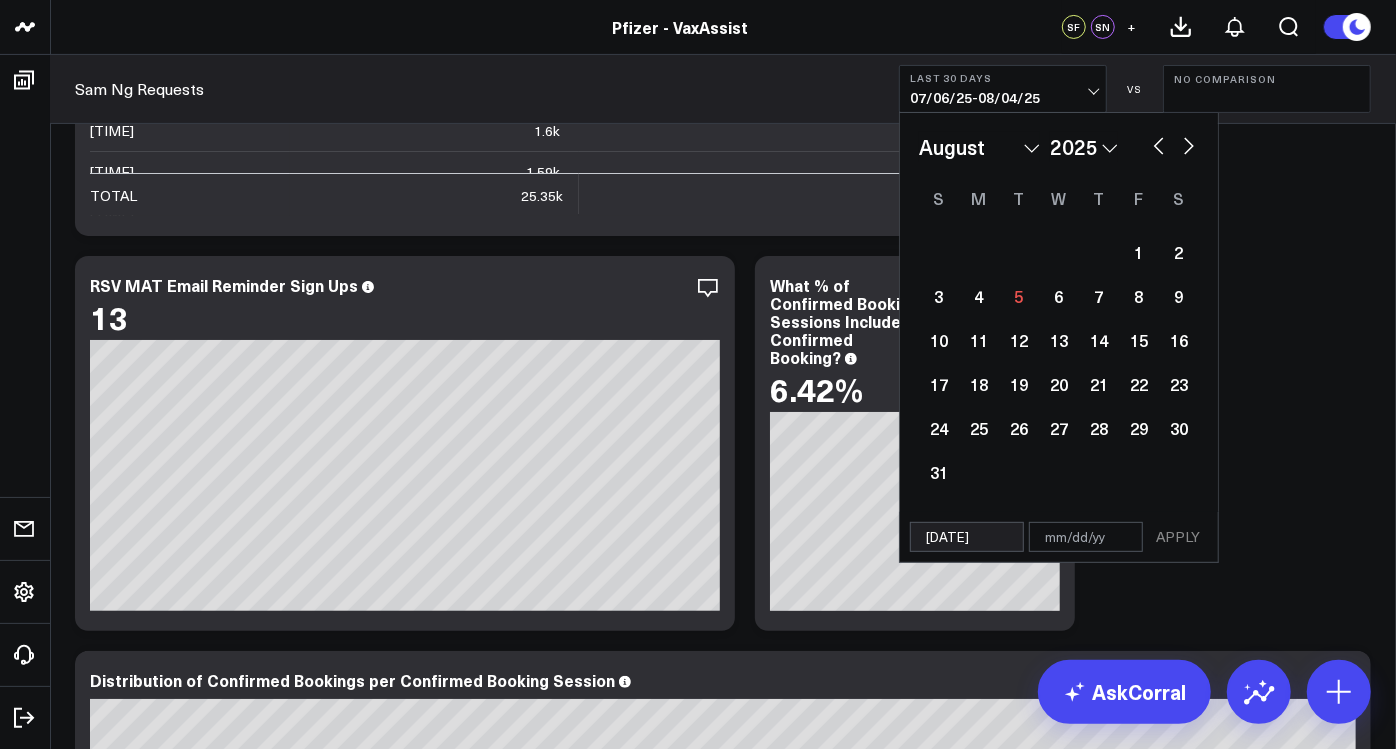 type on "9/1/24" 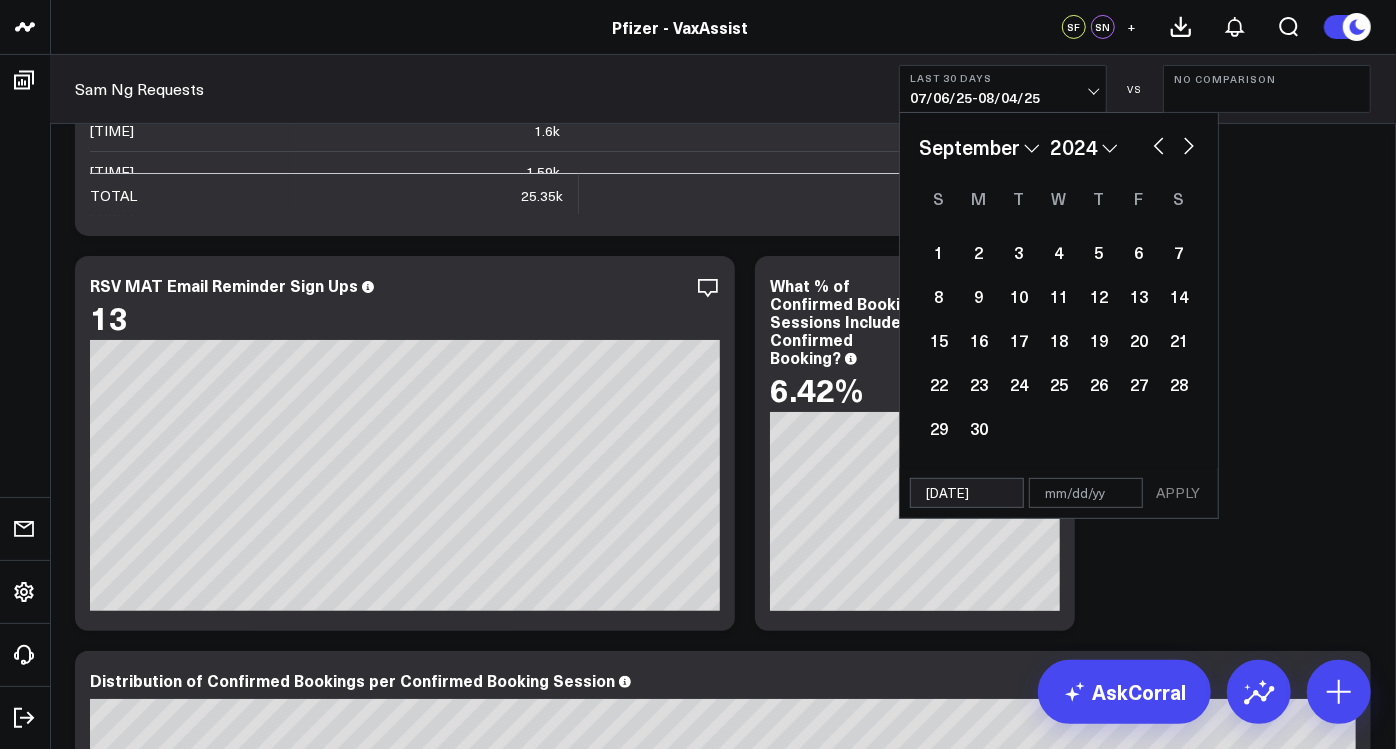 type on "9/1/24" 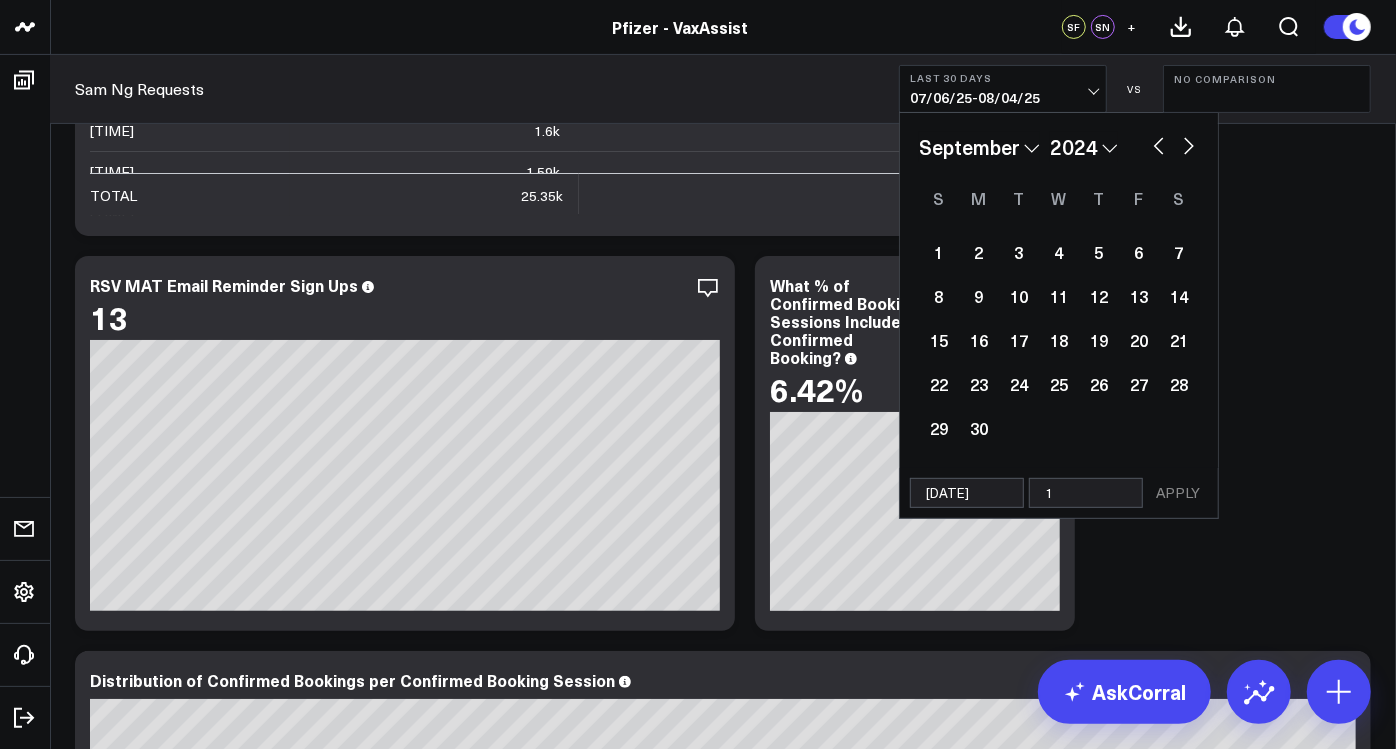 type on "12" 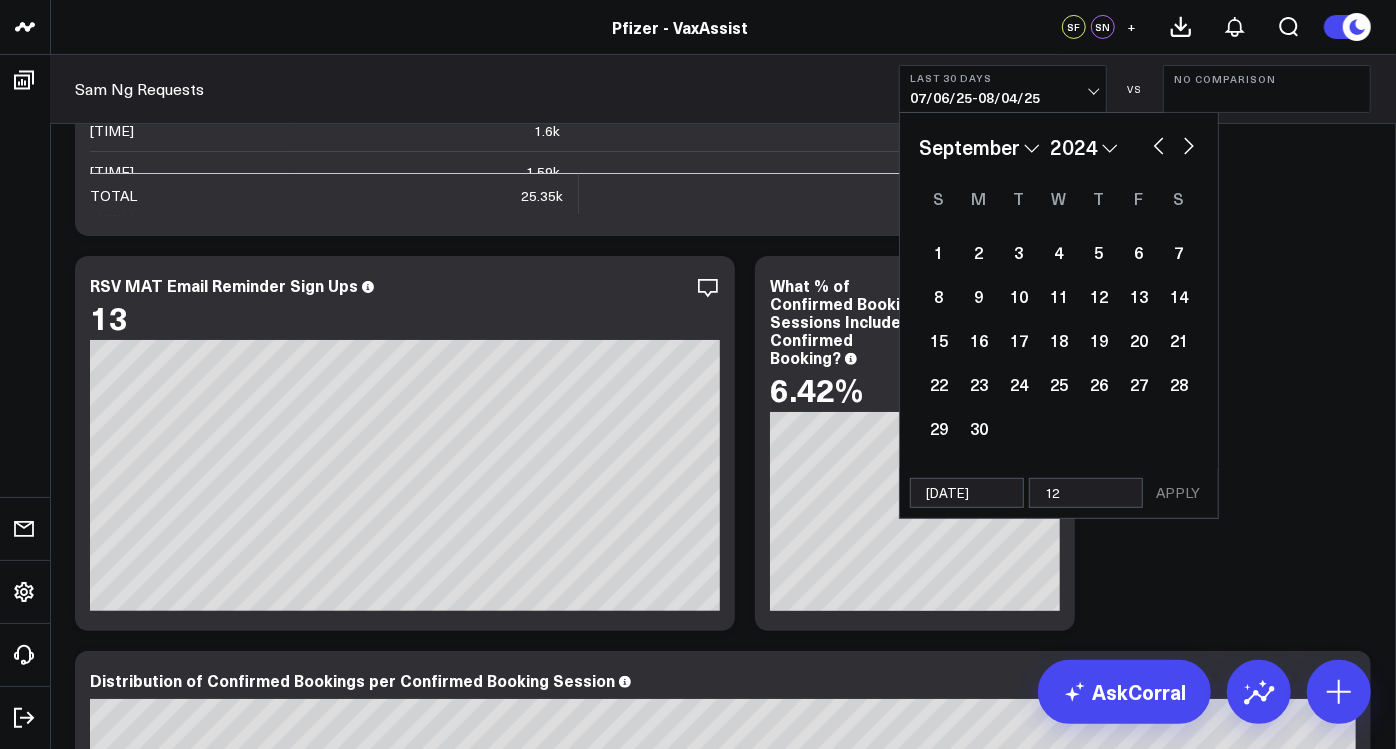 select on "8" 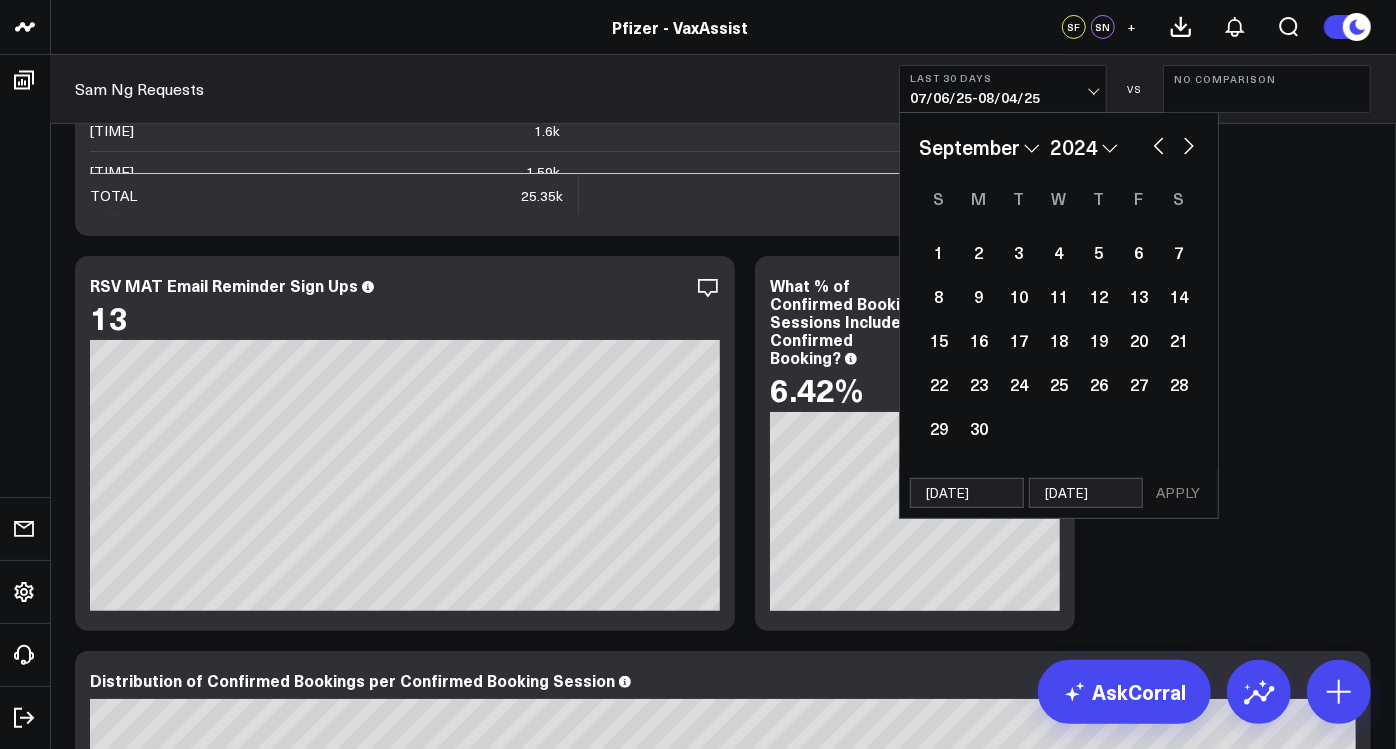 select on "8" 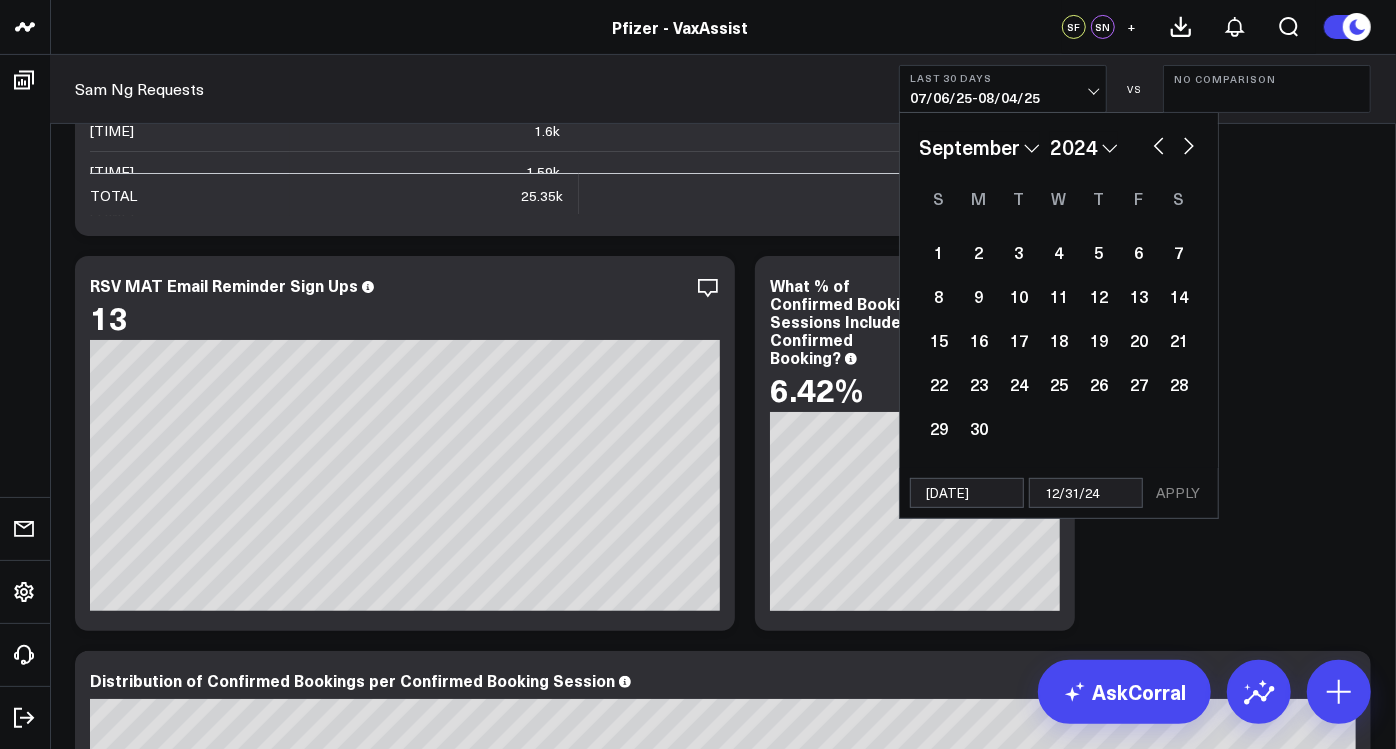 select on "8" 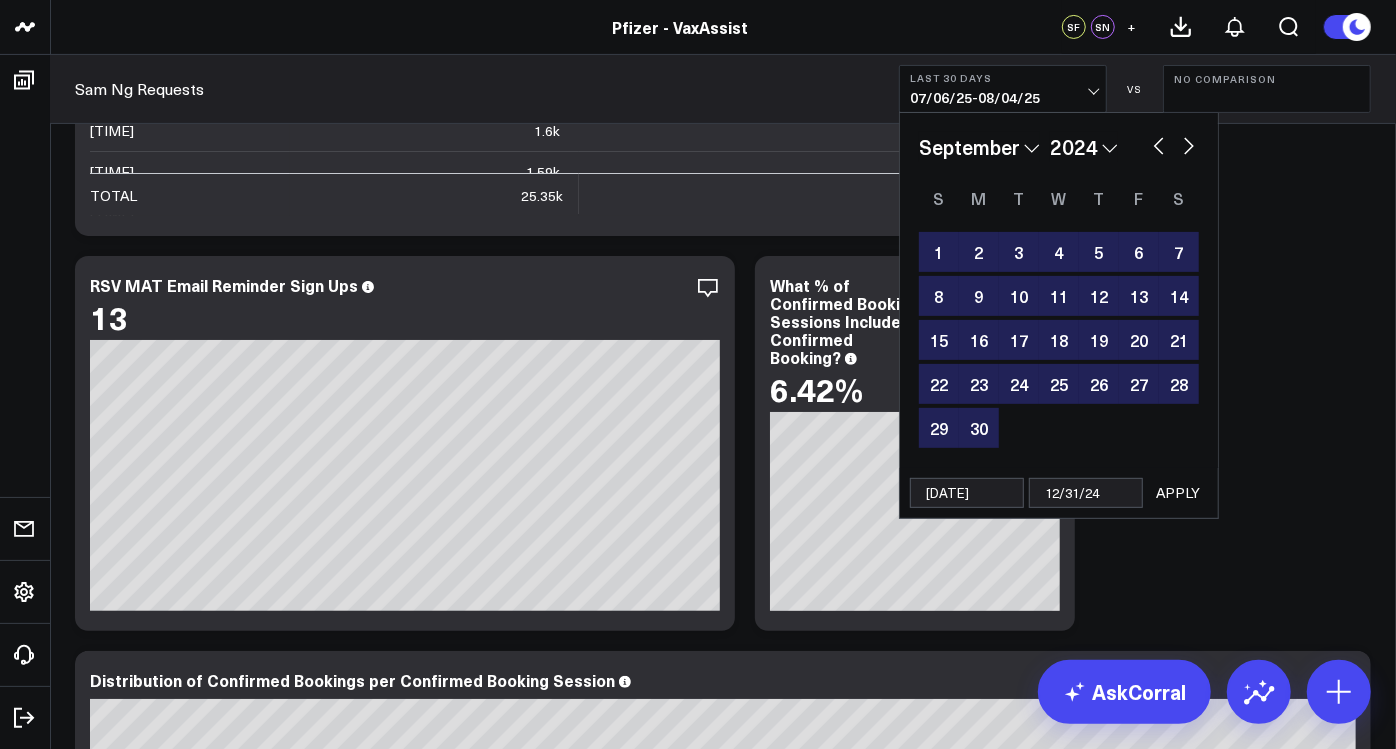 type on "12/31/24" 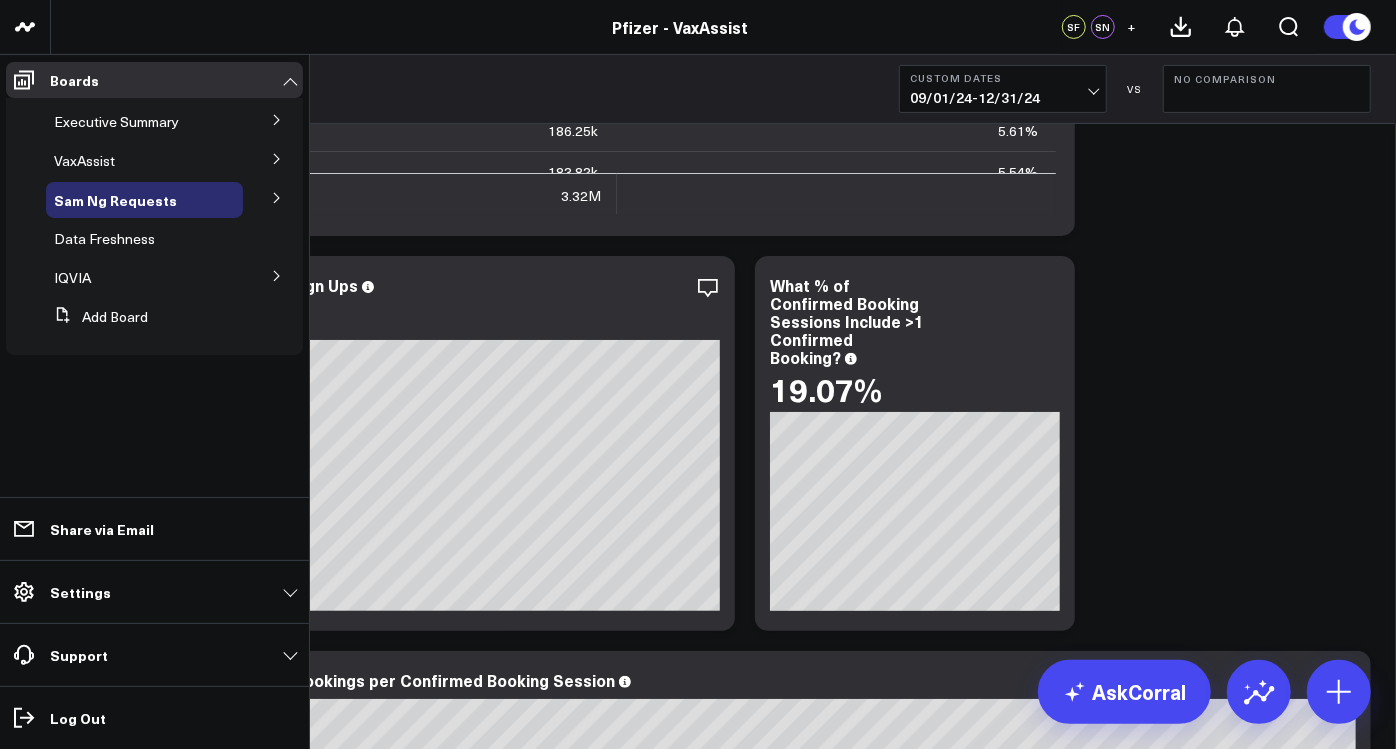 click at bounding box center (277, 158) 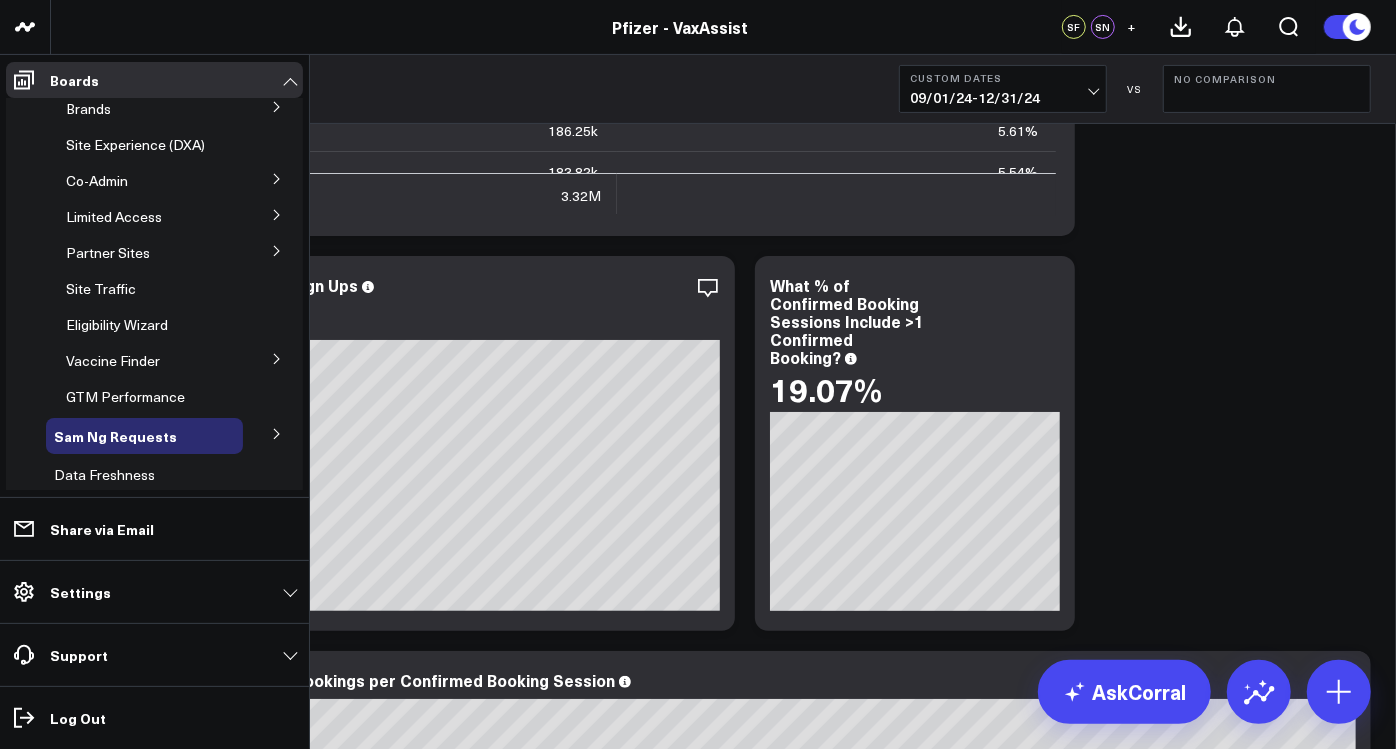 scroll, scrollTop: 86, scrollLeft: 0, axis: vertical 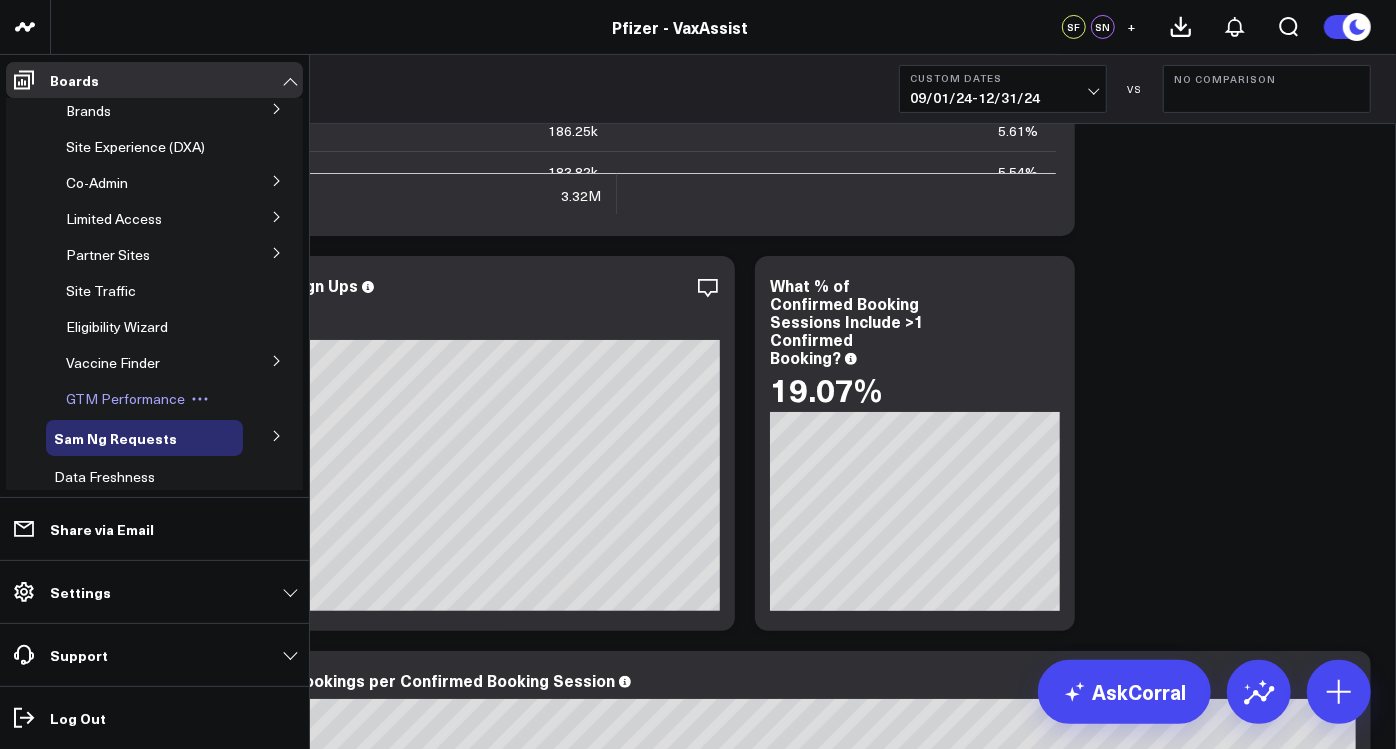 click on "GTM Performance" at bounding box center [125, 398] 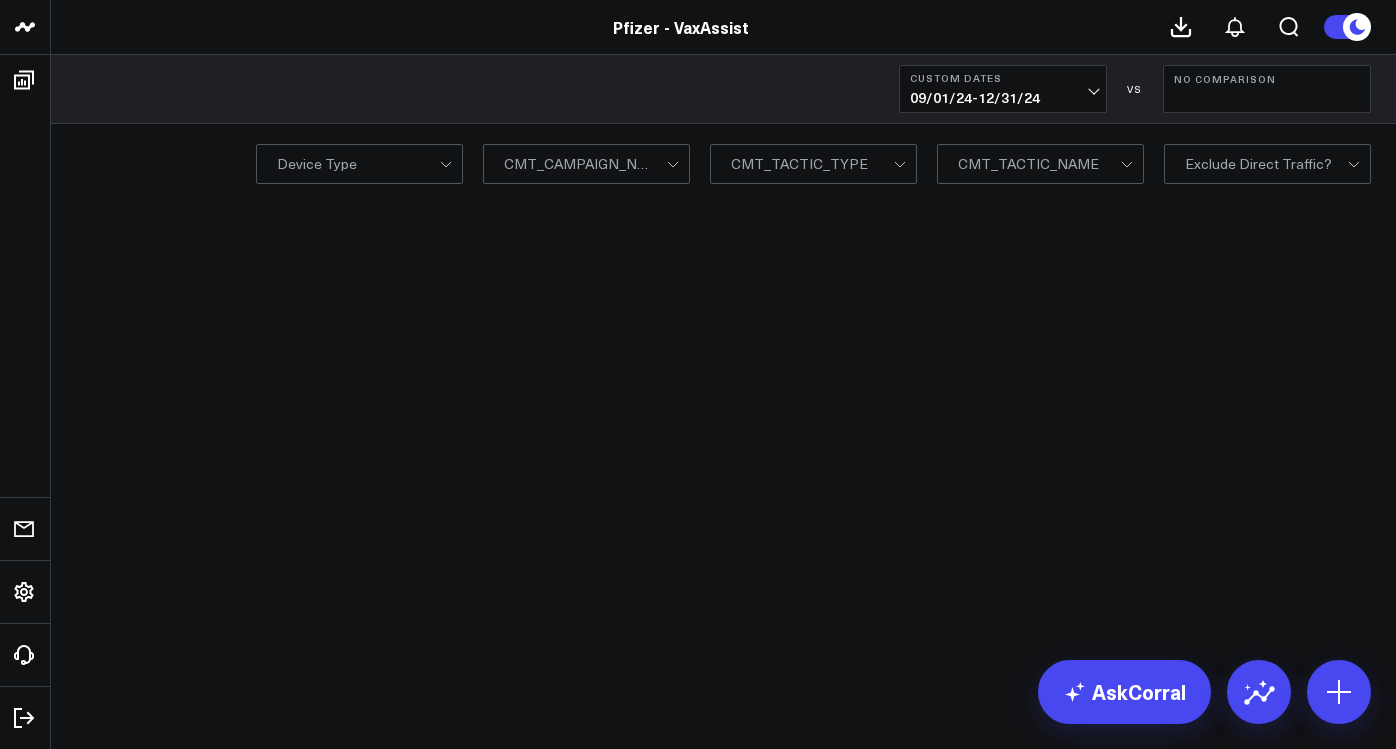 scroll, scrollTop: 0, scrollLeft: 0, axis: both 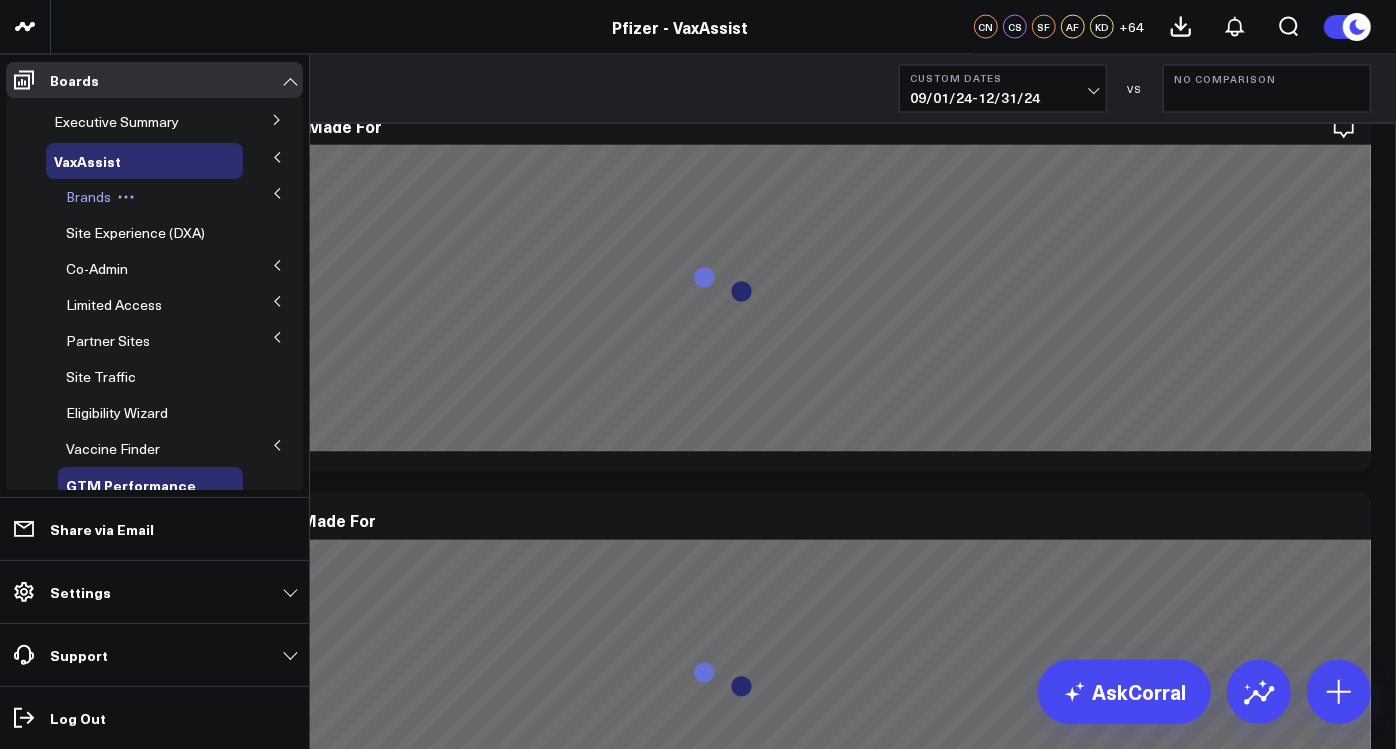 click on "Brands" at bounding box center [150, 197] 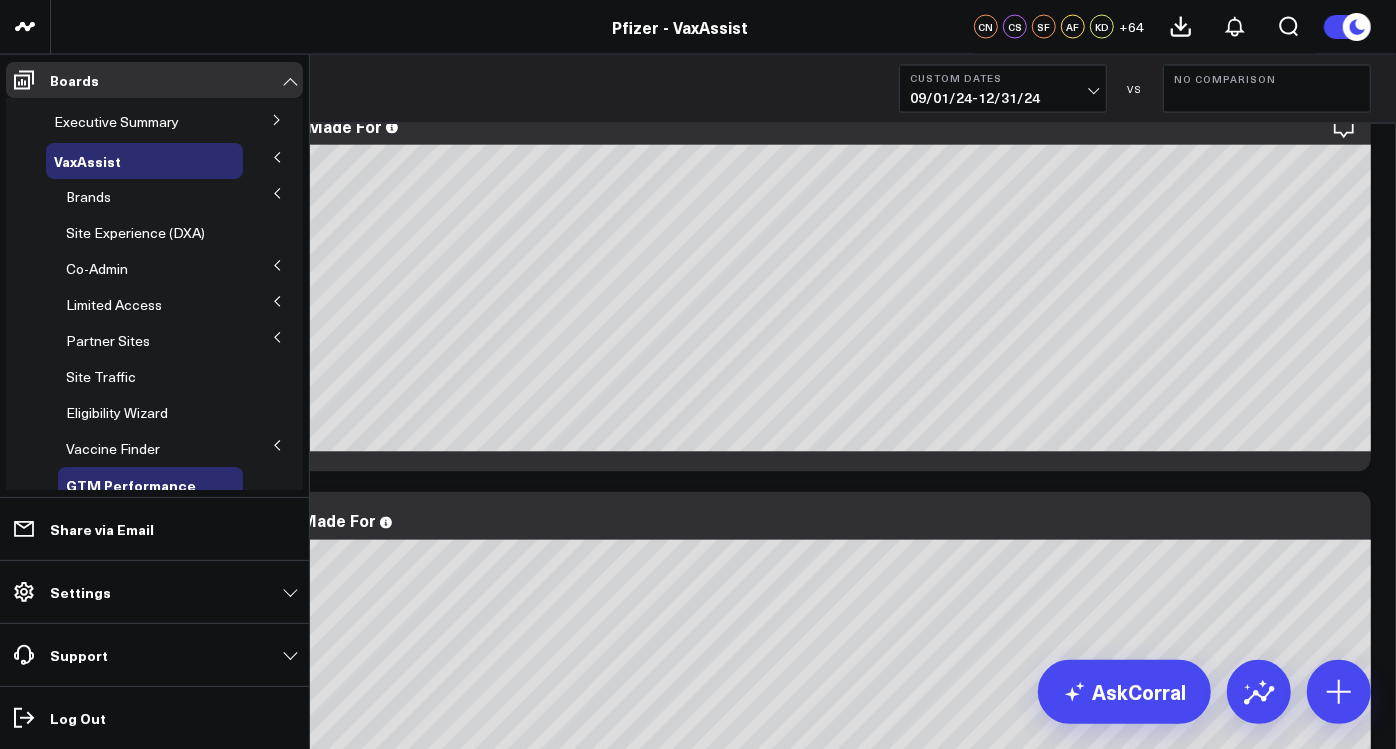 click 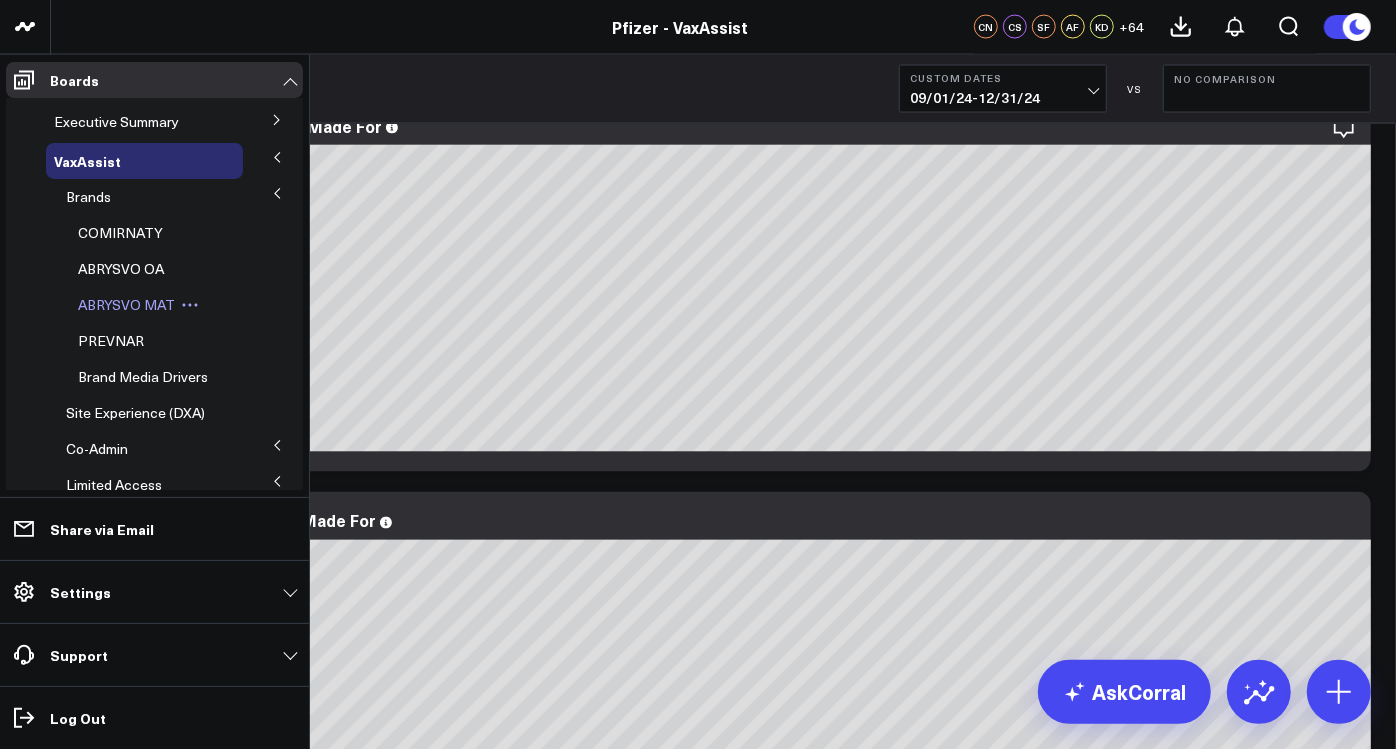 click on "ABRYSVO MAT" at bounding box center [126, 304] 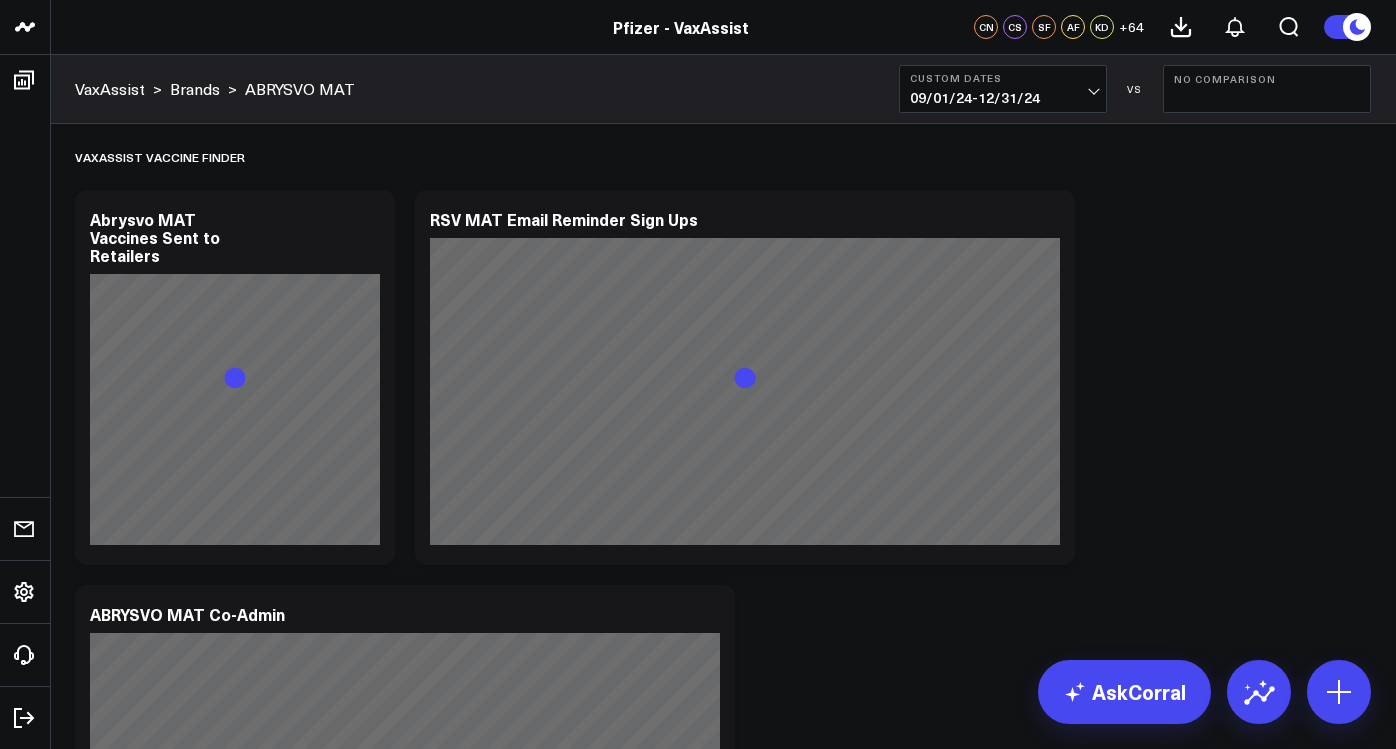 scroll, scrollTop: 0, scrollLeft: 0, axis: both 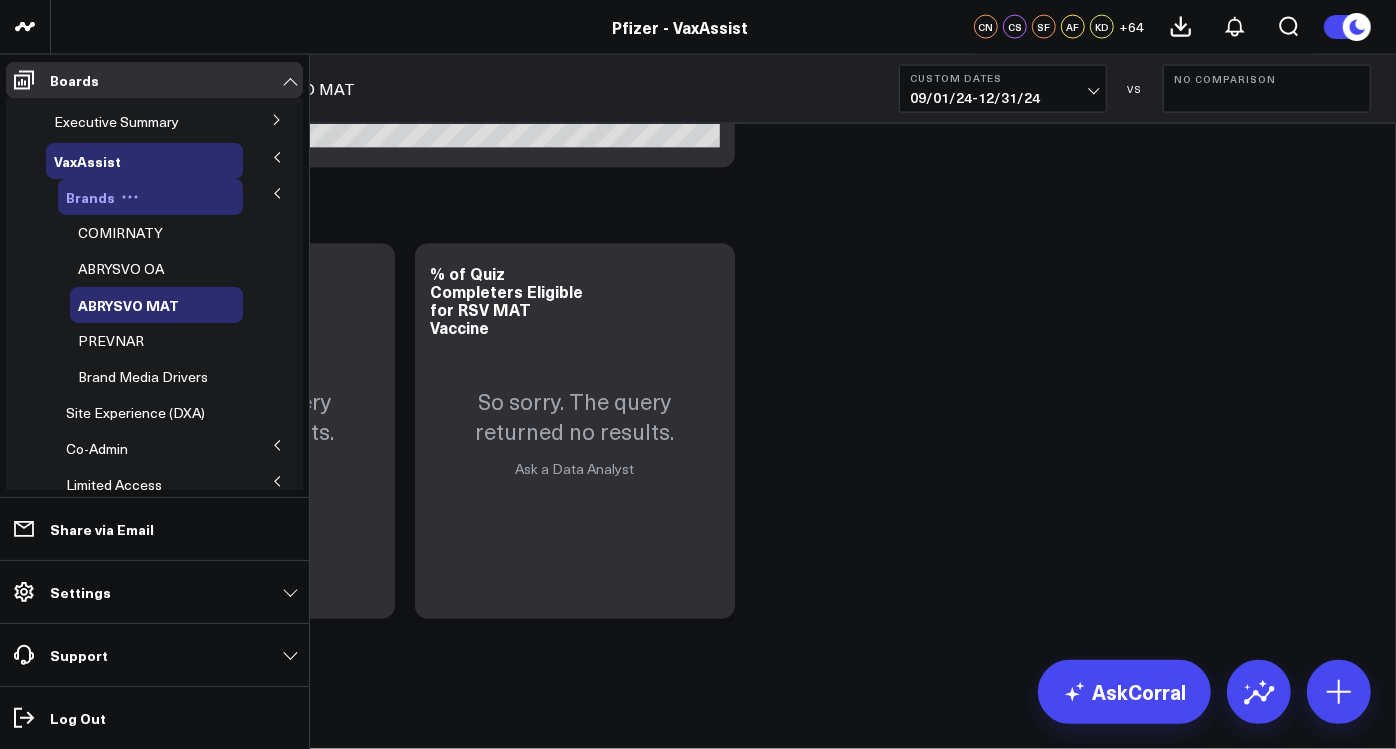 click on "Brands" at bounding box center [150, 197] 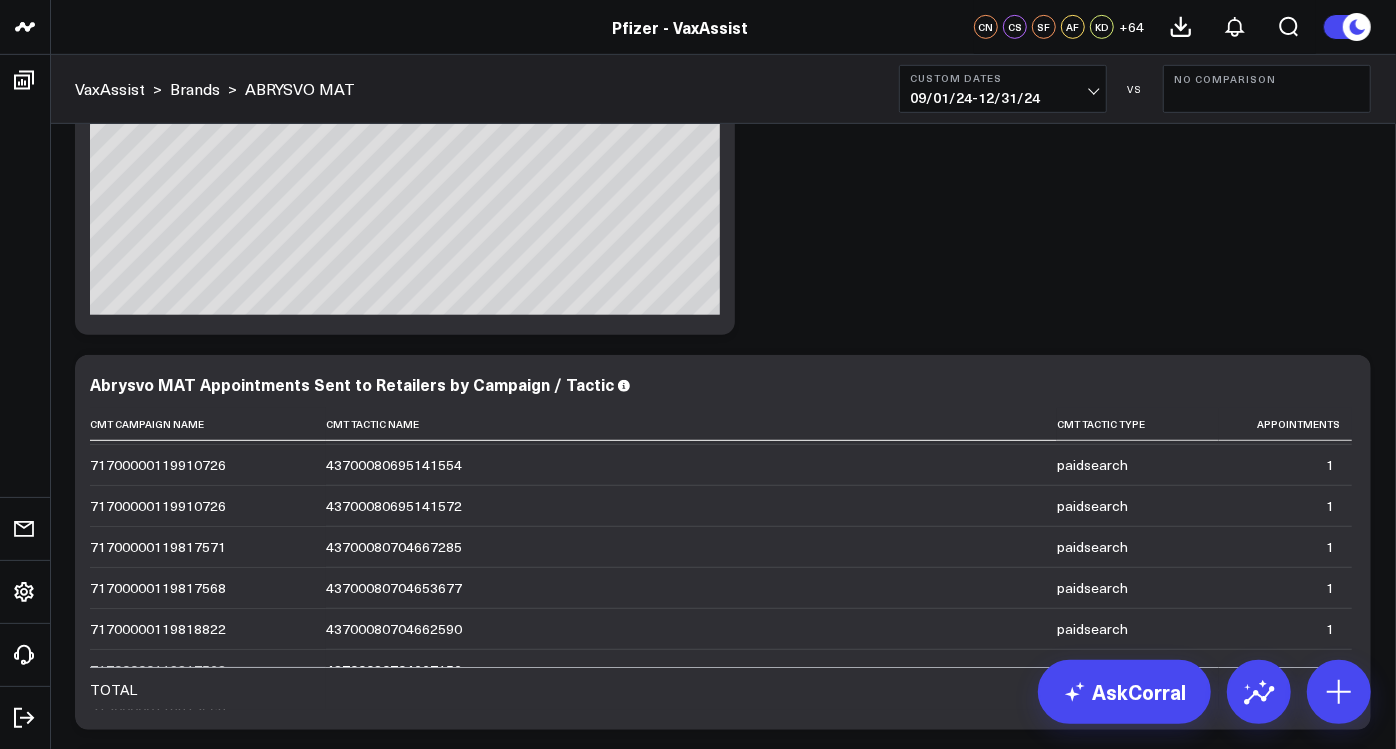 scroll, scrollTop: 623, scrollLeft: 0, axis: vertical 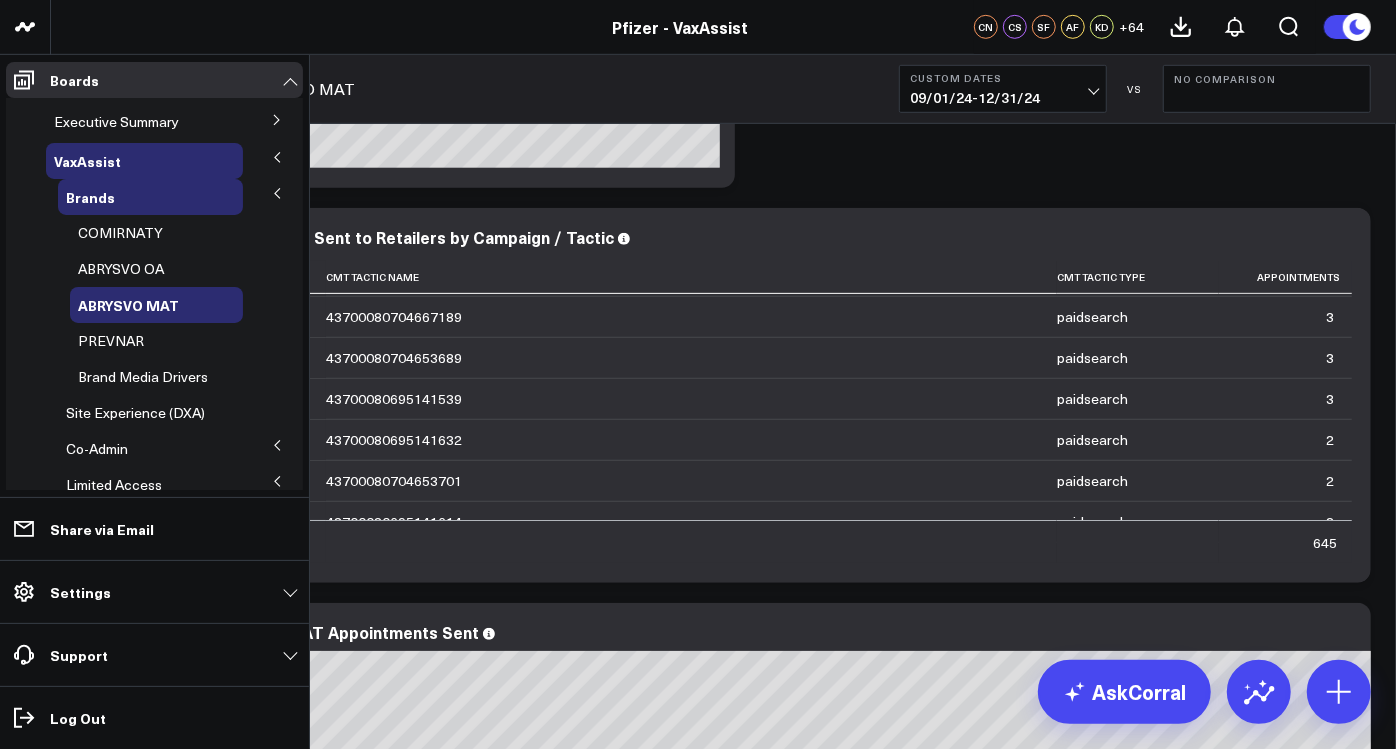 click on "Executive Summary Executive Summary - Spanish" at bounding box center (154, 122) 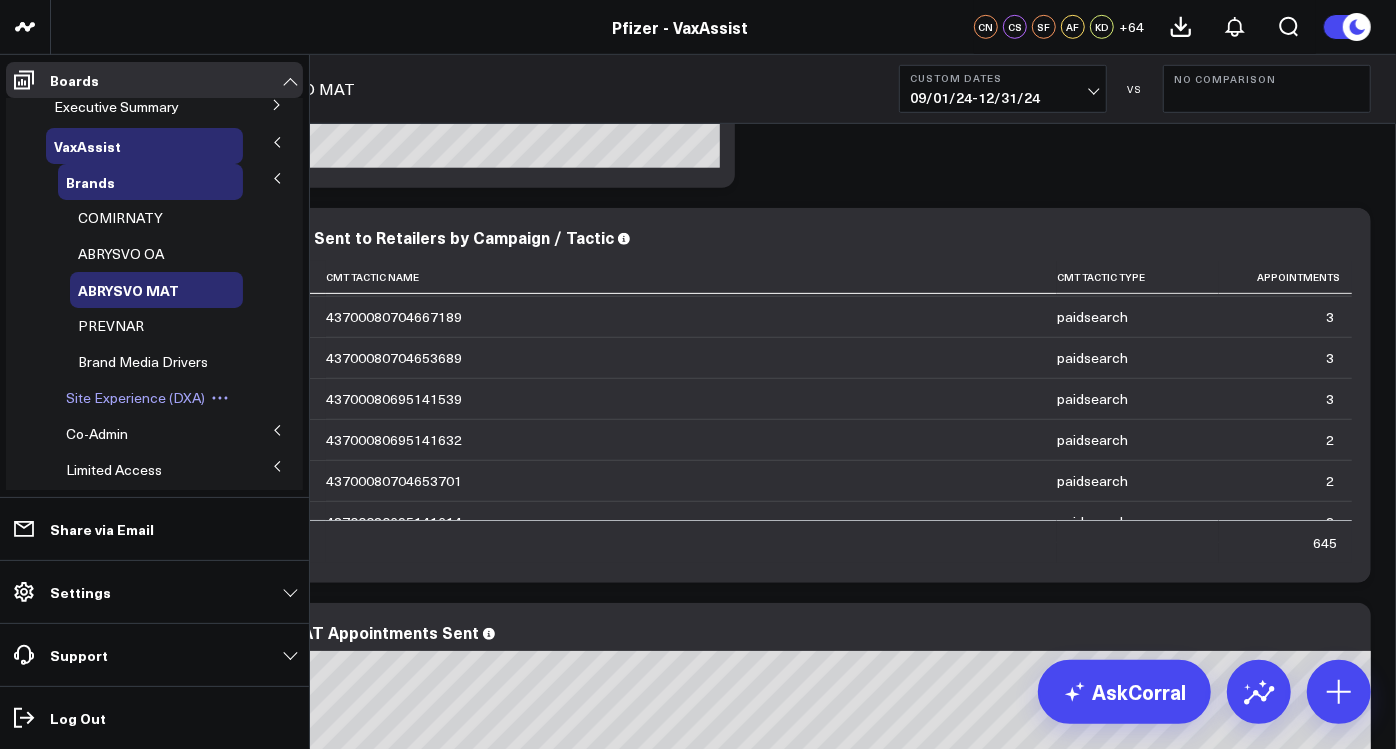 scroll, scrollTop: 11, scrollLeft: 0, axis: vertical 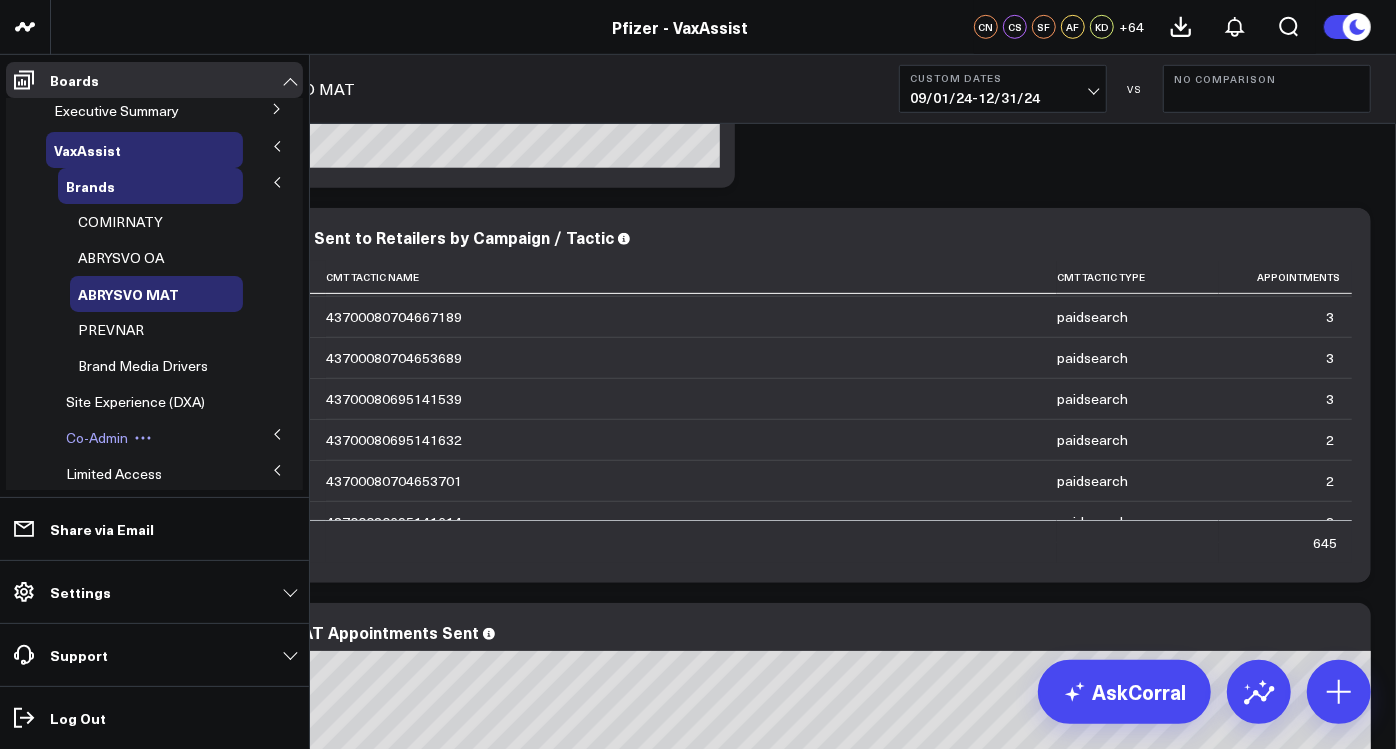 click on "Co-Admin" at bounding box center [97, 437] 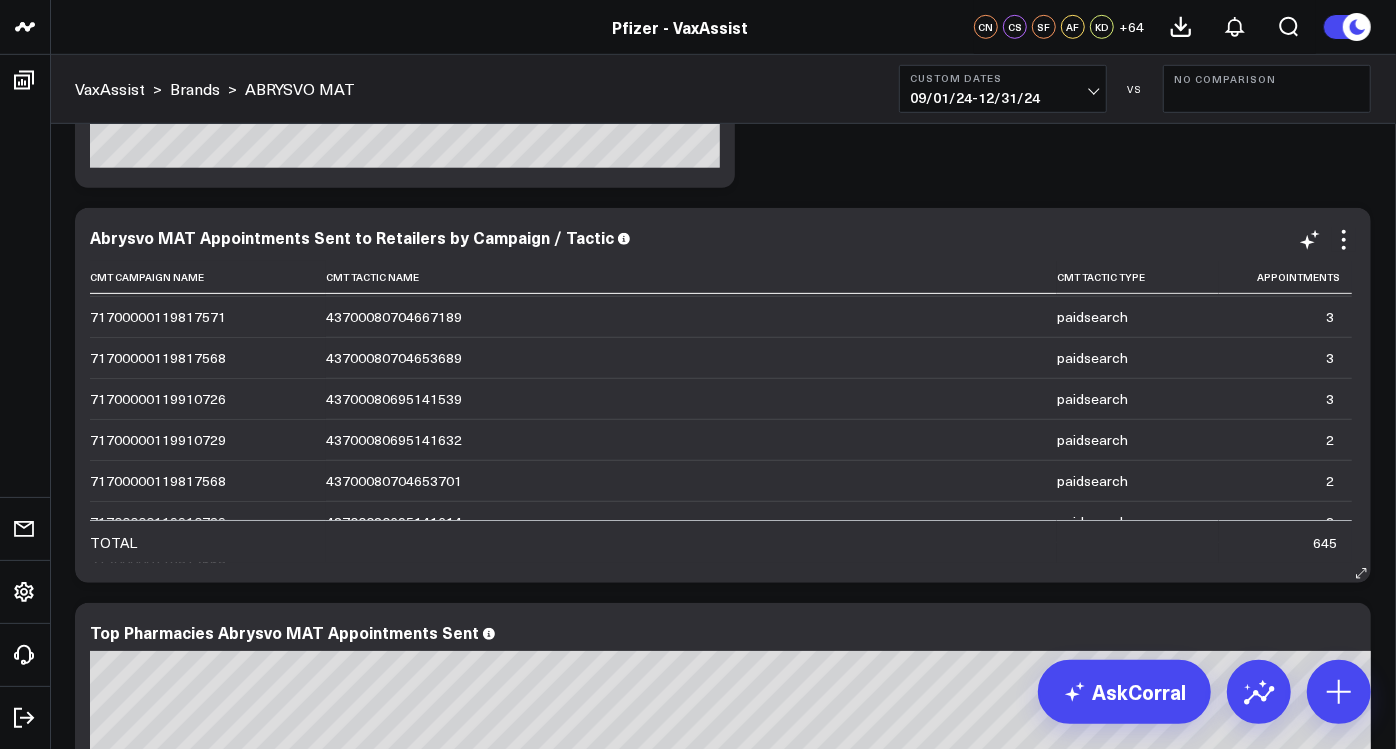 scroll, scrollTop: 0, scrollLeft: 0, axis: both 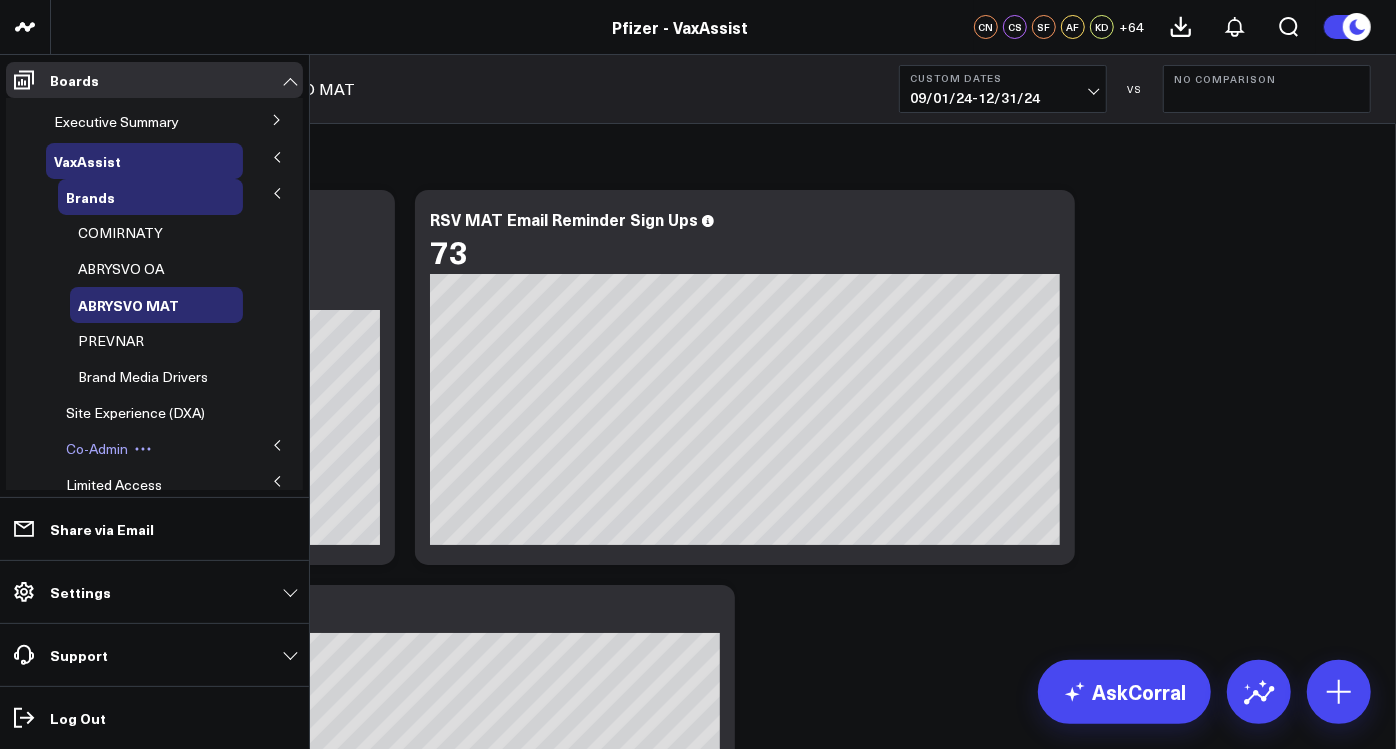 click on "Co-Admin" at bounding box center (150, 449) 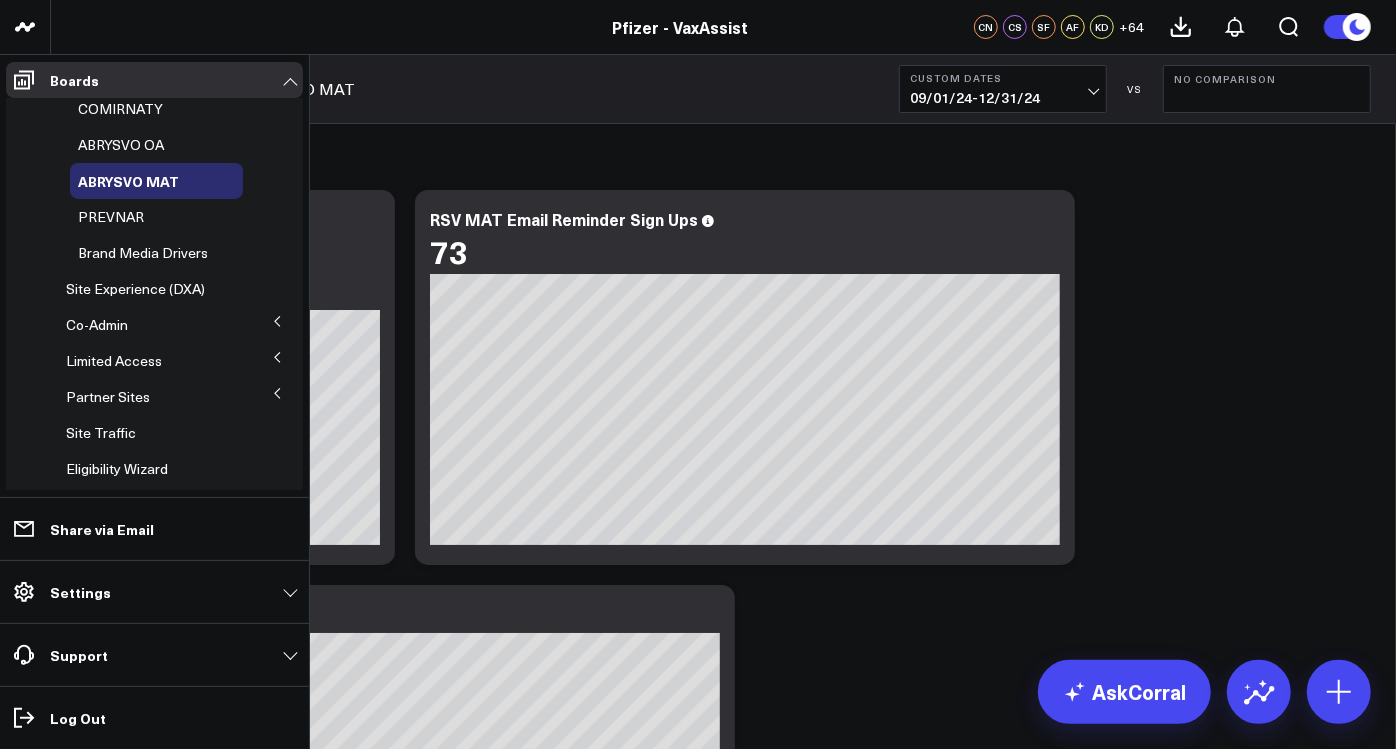 click 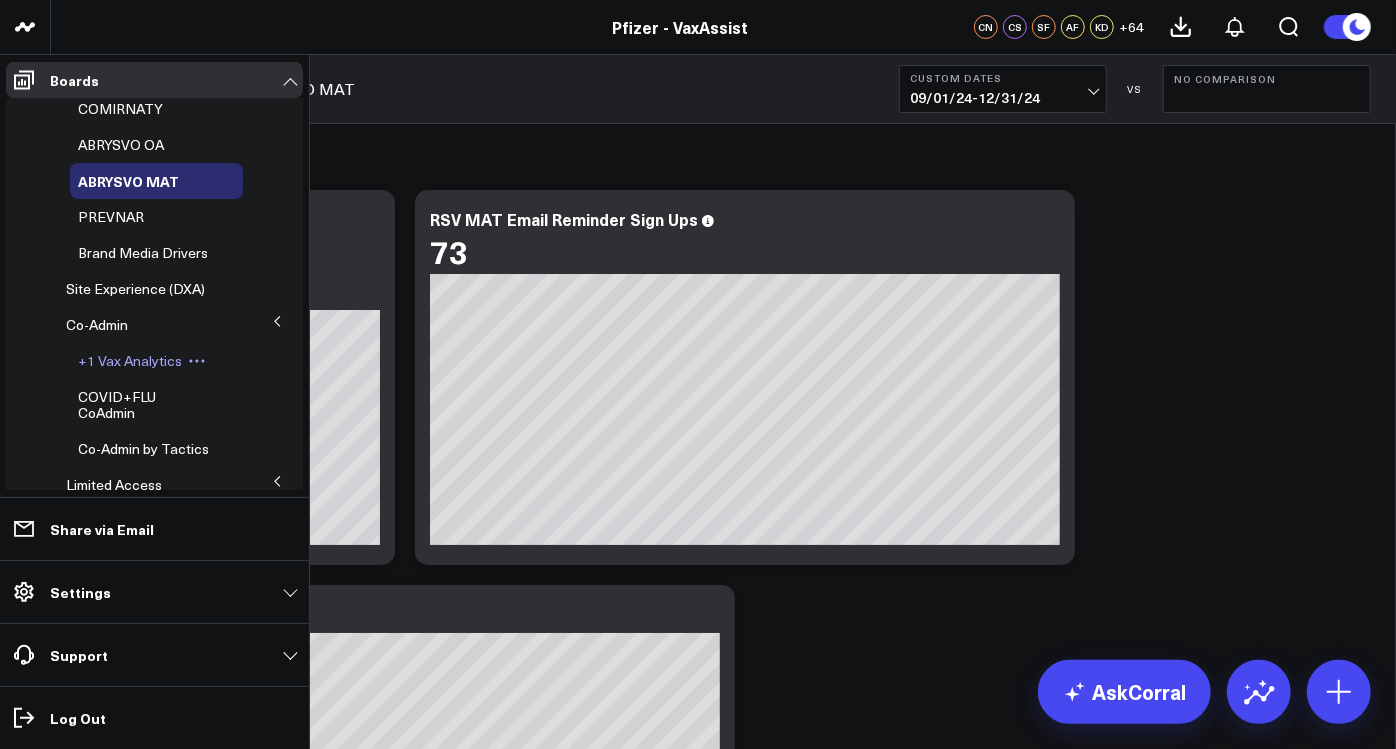 scroll, scrollTop: 181, scrollLeft: 0, axis: vertical 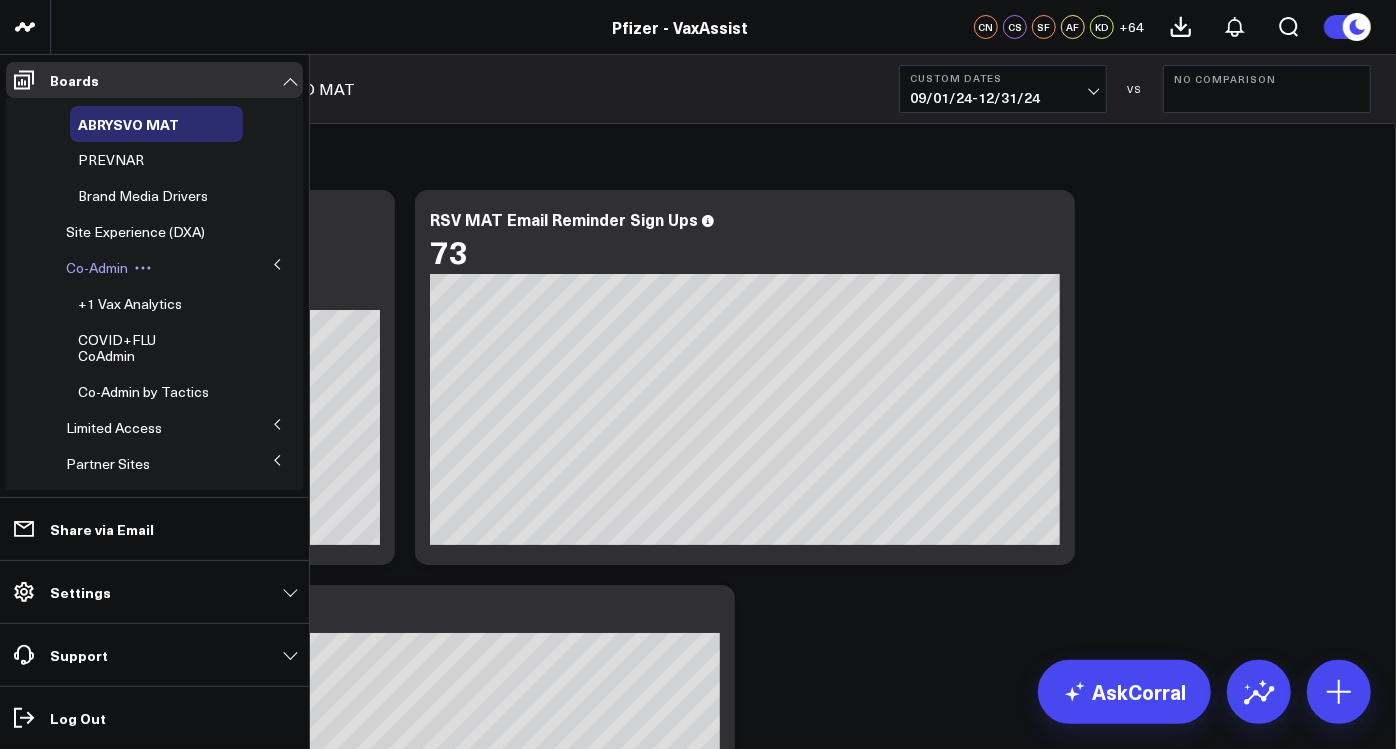 click on "Co-Admin" at bounding box center [97, 267] 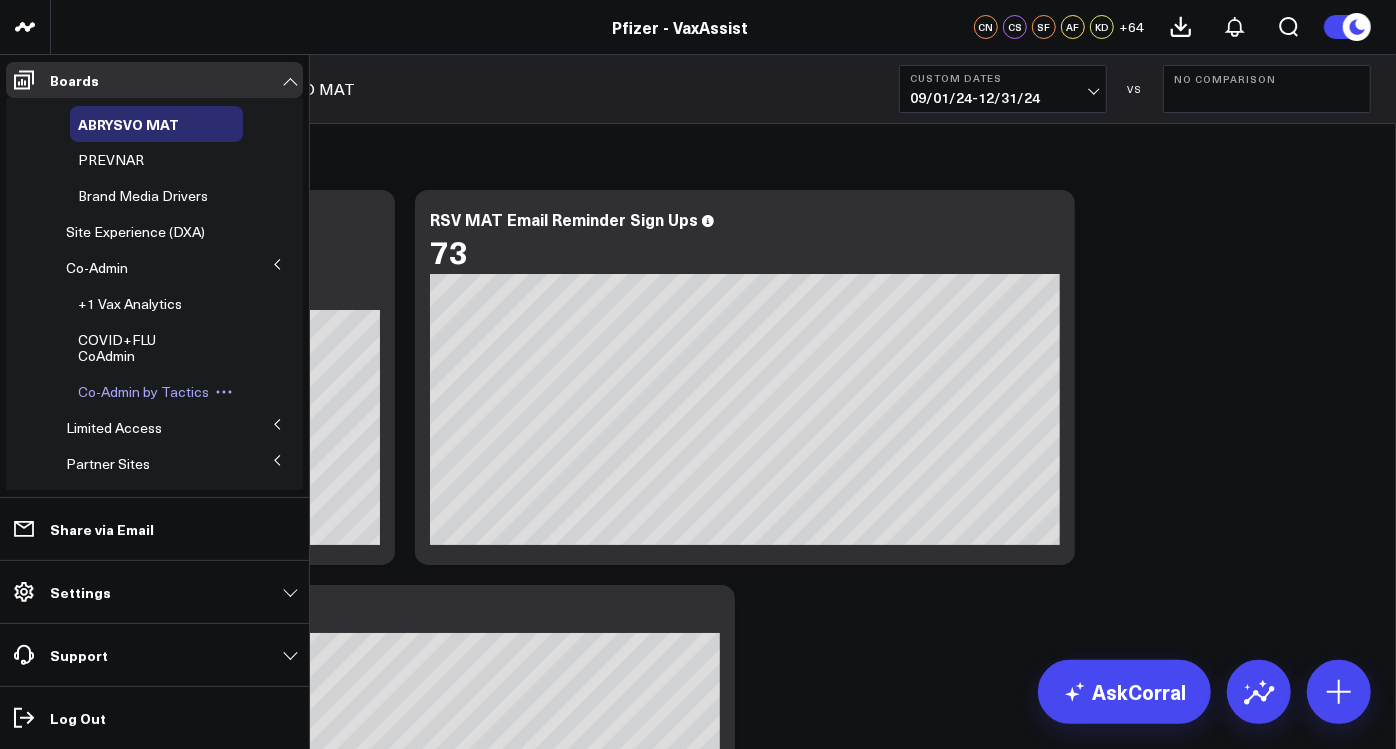 click on "Co-Admin by Tactics" at bounding box center (143, 391) 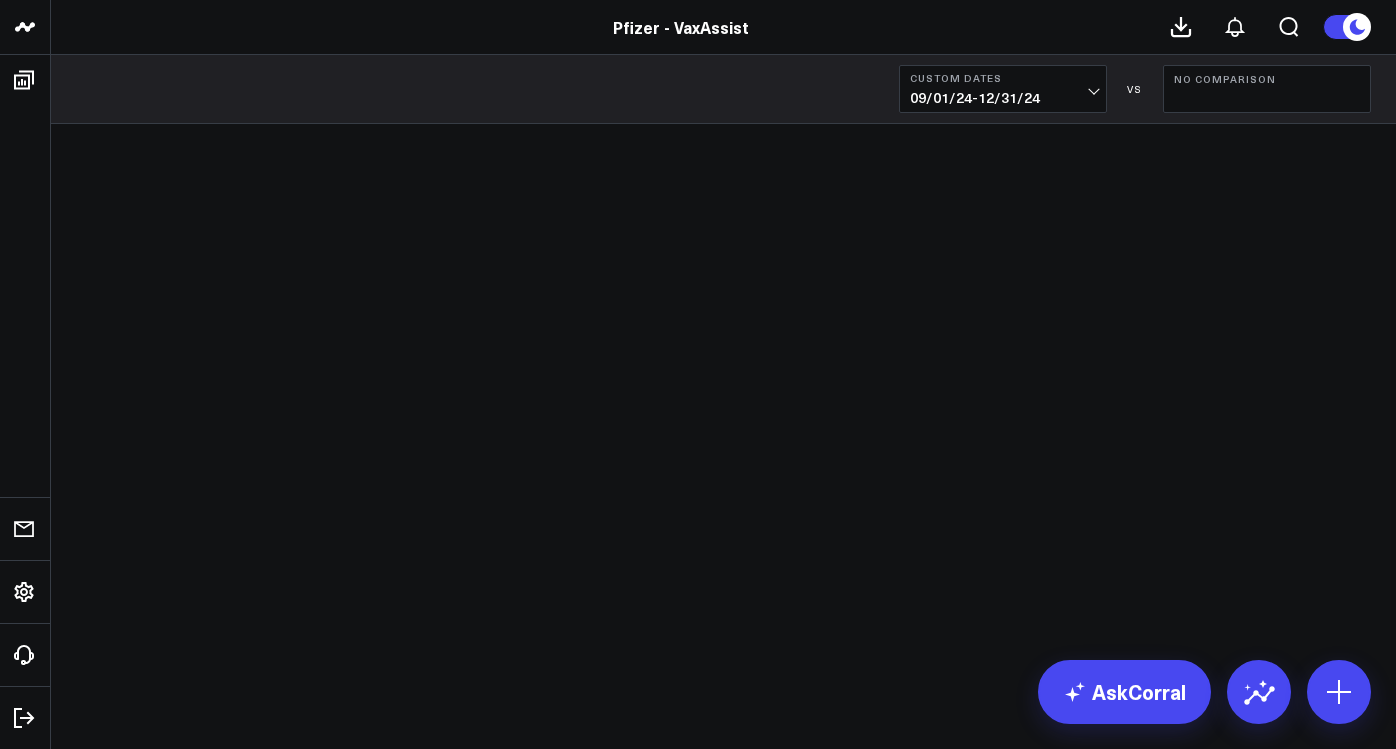 scroll, scrollTop: 0, scrollLeft: 0, axis: both 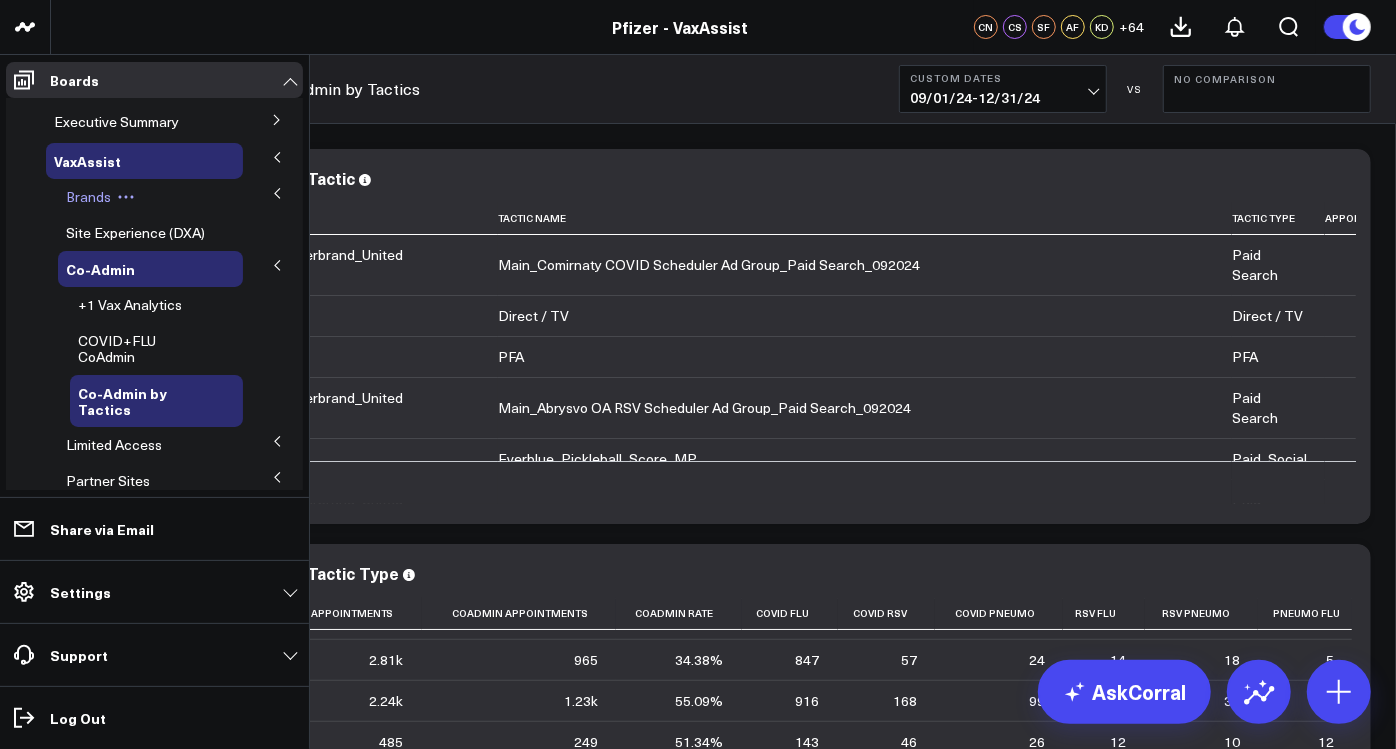 click on "Brands" at bounding box center [88, 196] 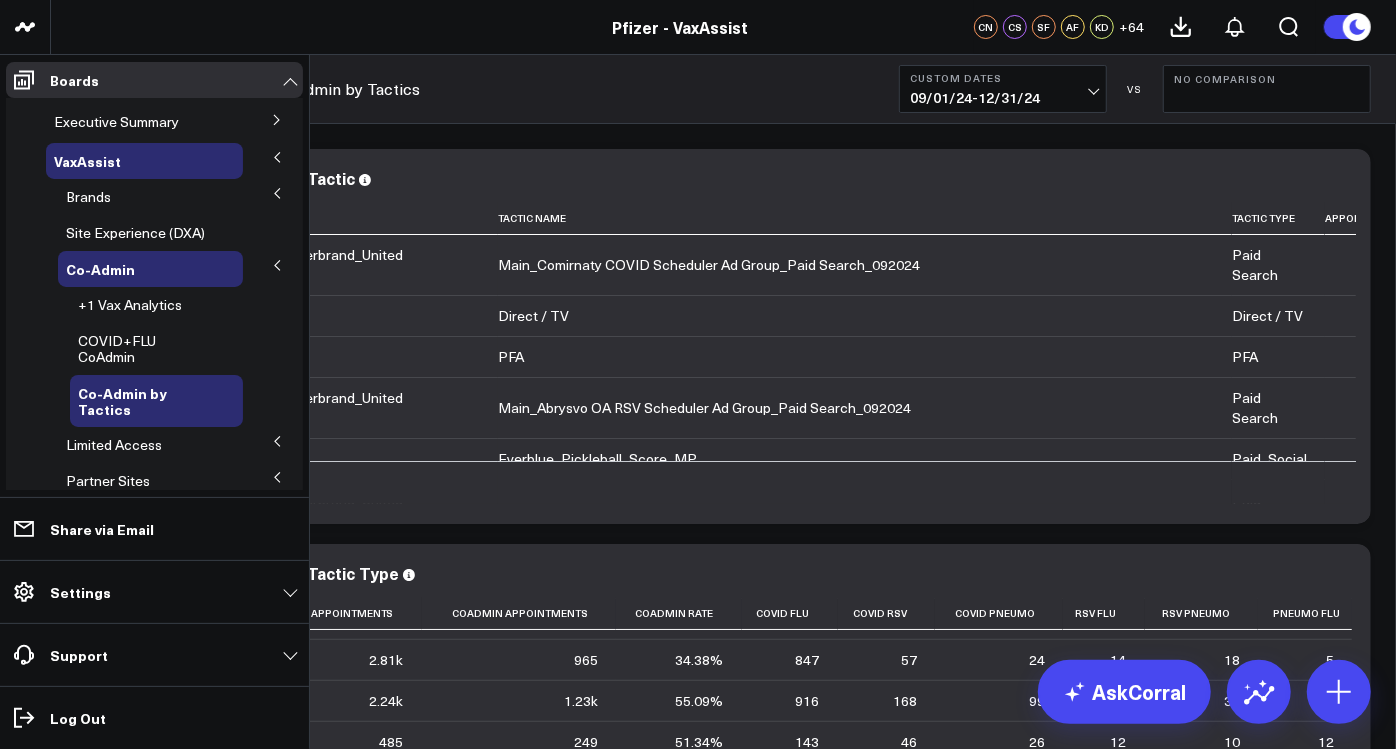 click 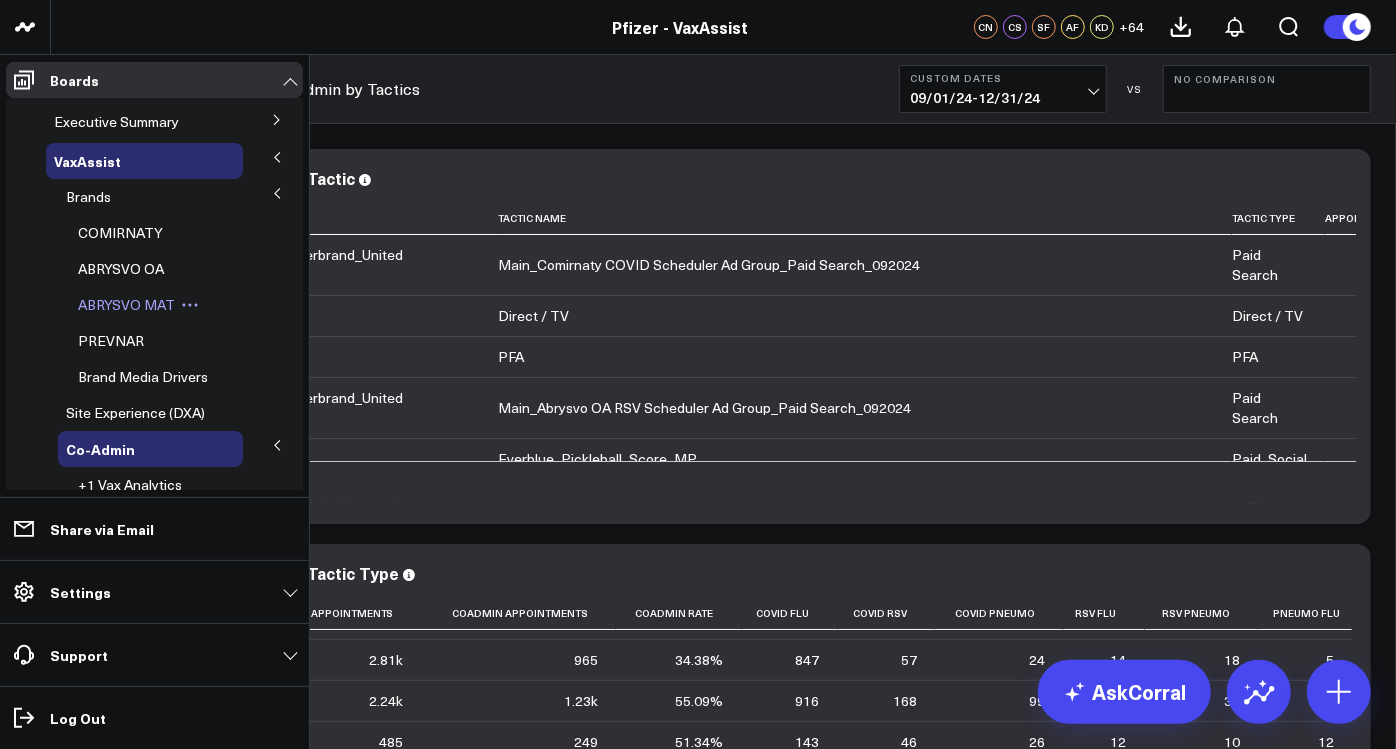 click on "ABRYSVO MAT" at bounding box center [126, 304] 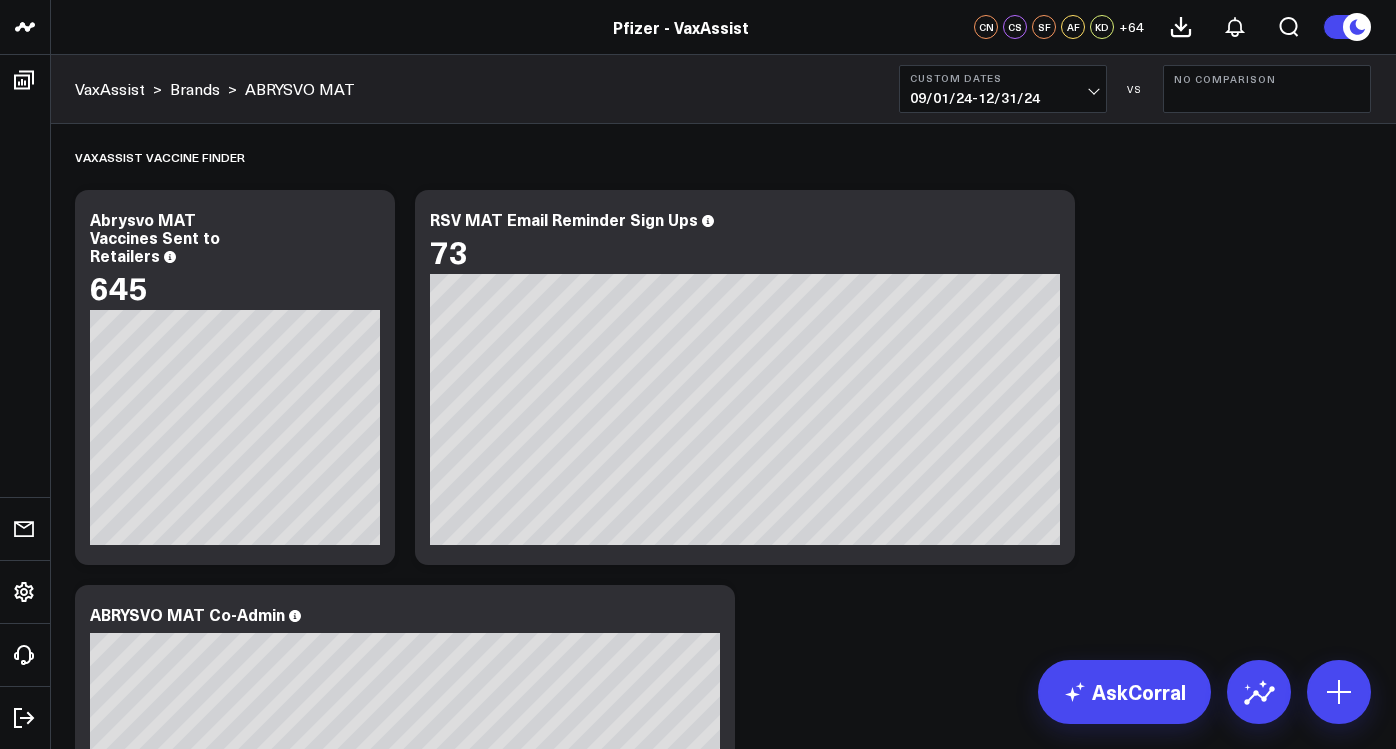 scroll, scrollTop: 0, scrollLeft: 0, axis: both 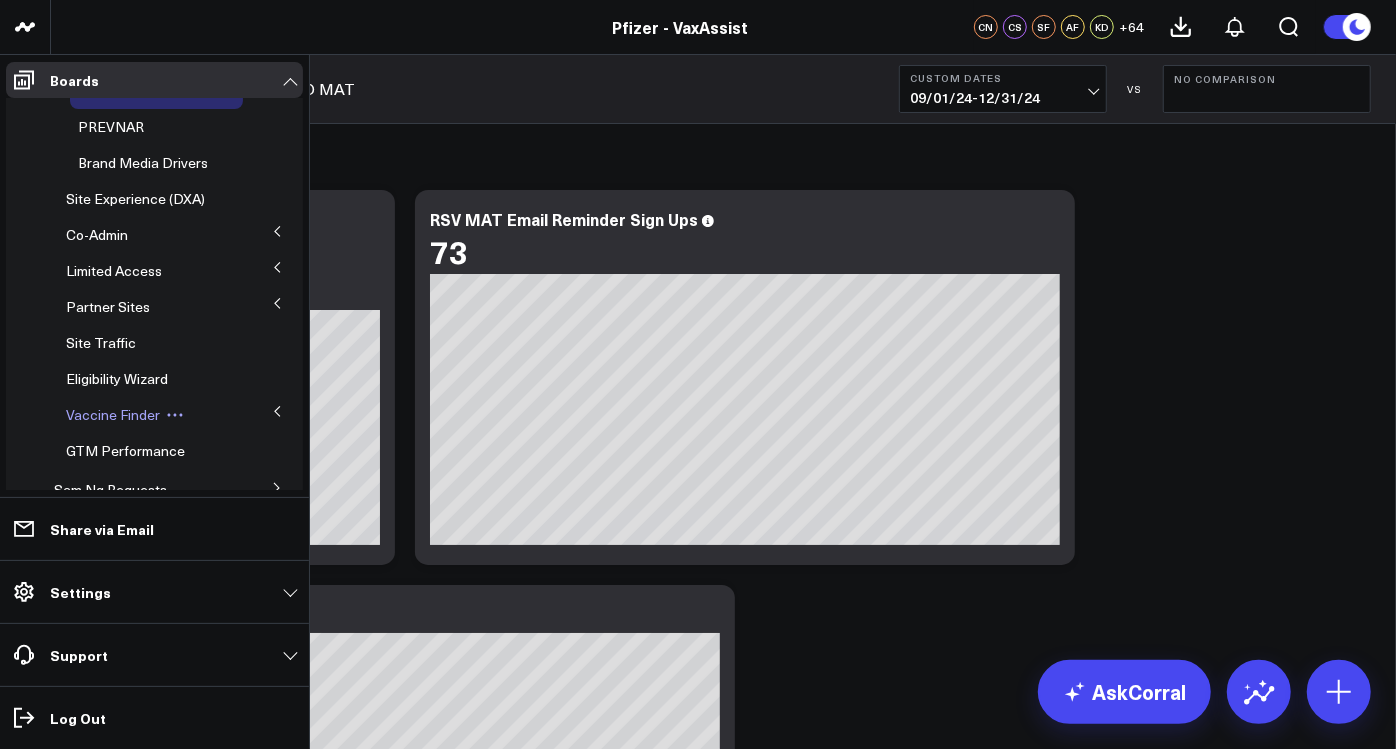 click on "Vaccine Finder" at bounding box center [113, 414] 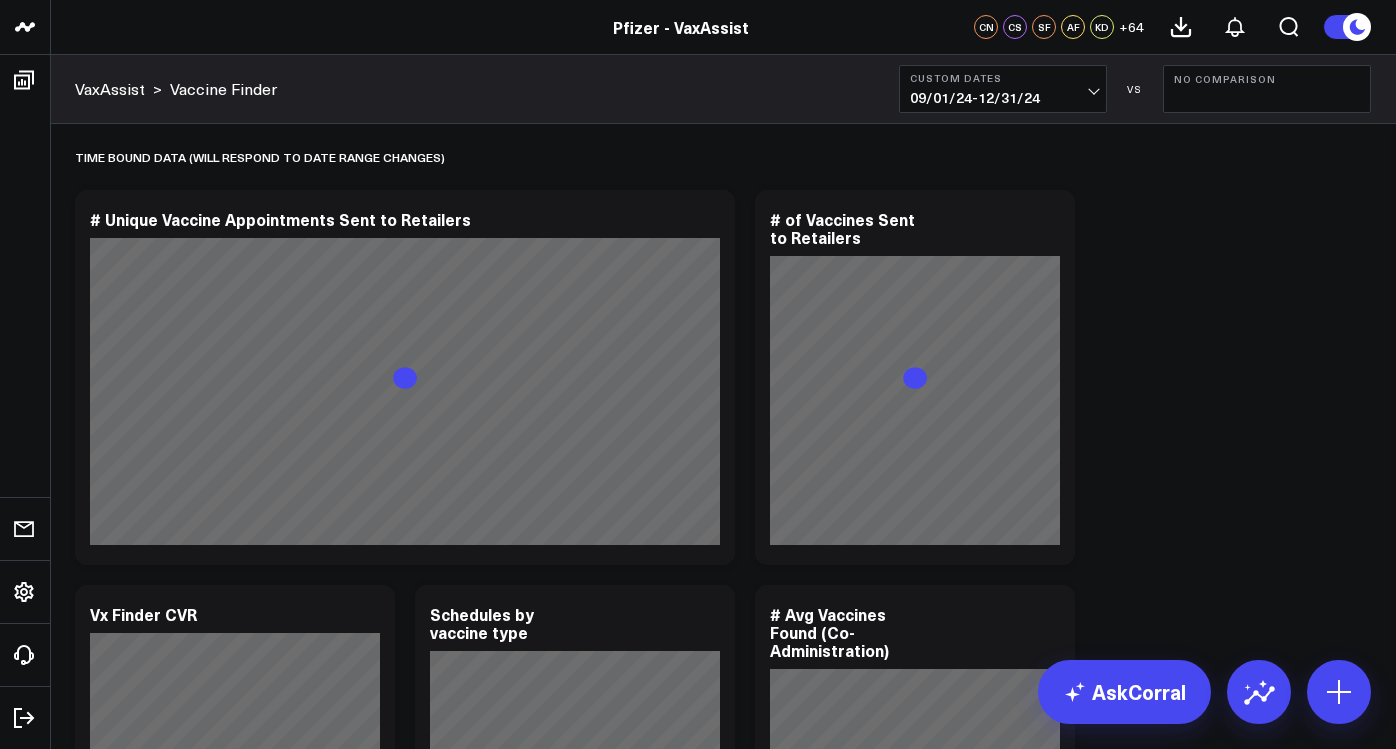 scroll, scrollTop: 0, scrollLeft: 0, axis: both 